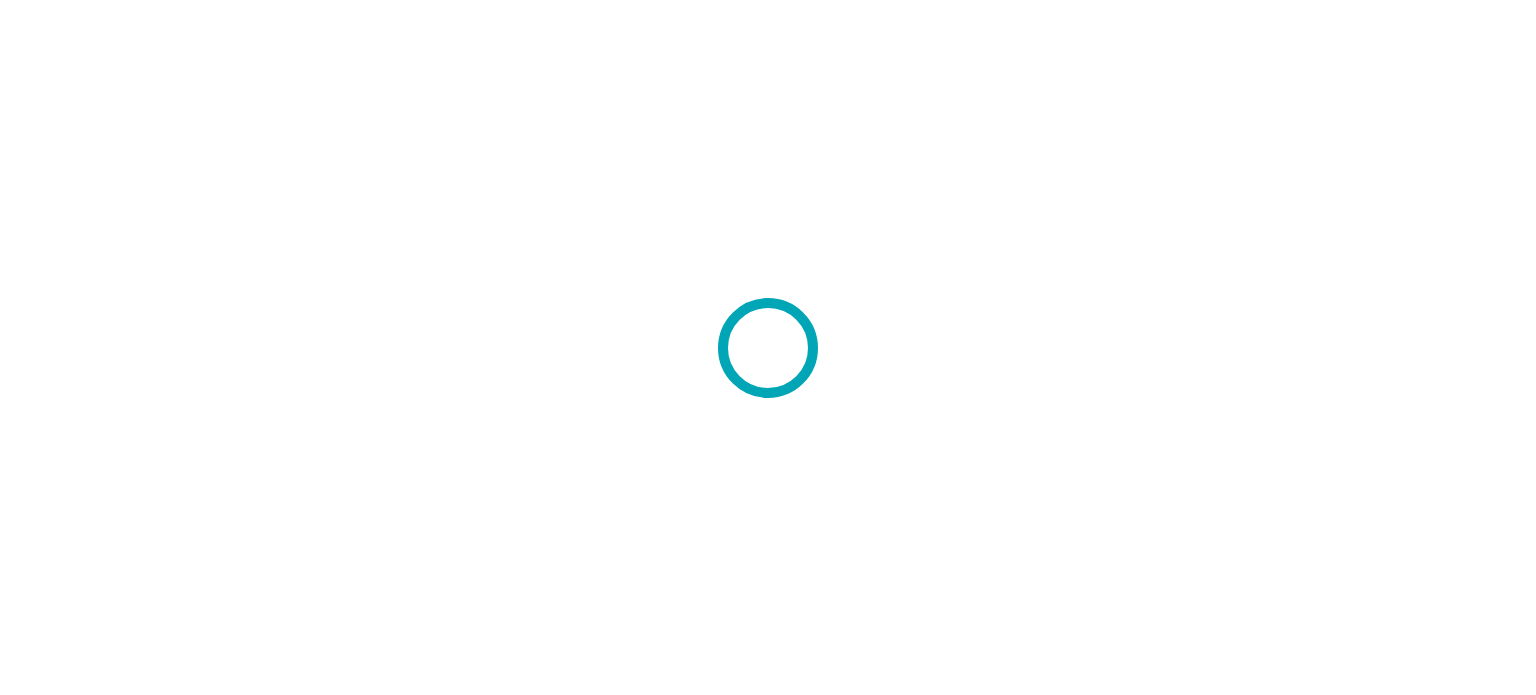 scroll, scrollTop: 0, scrollLeft: 0, axis: both 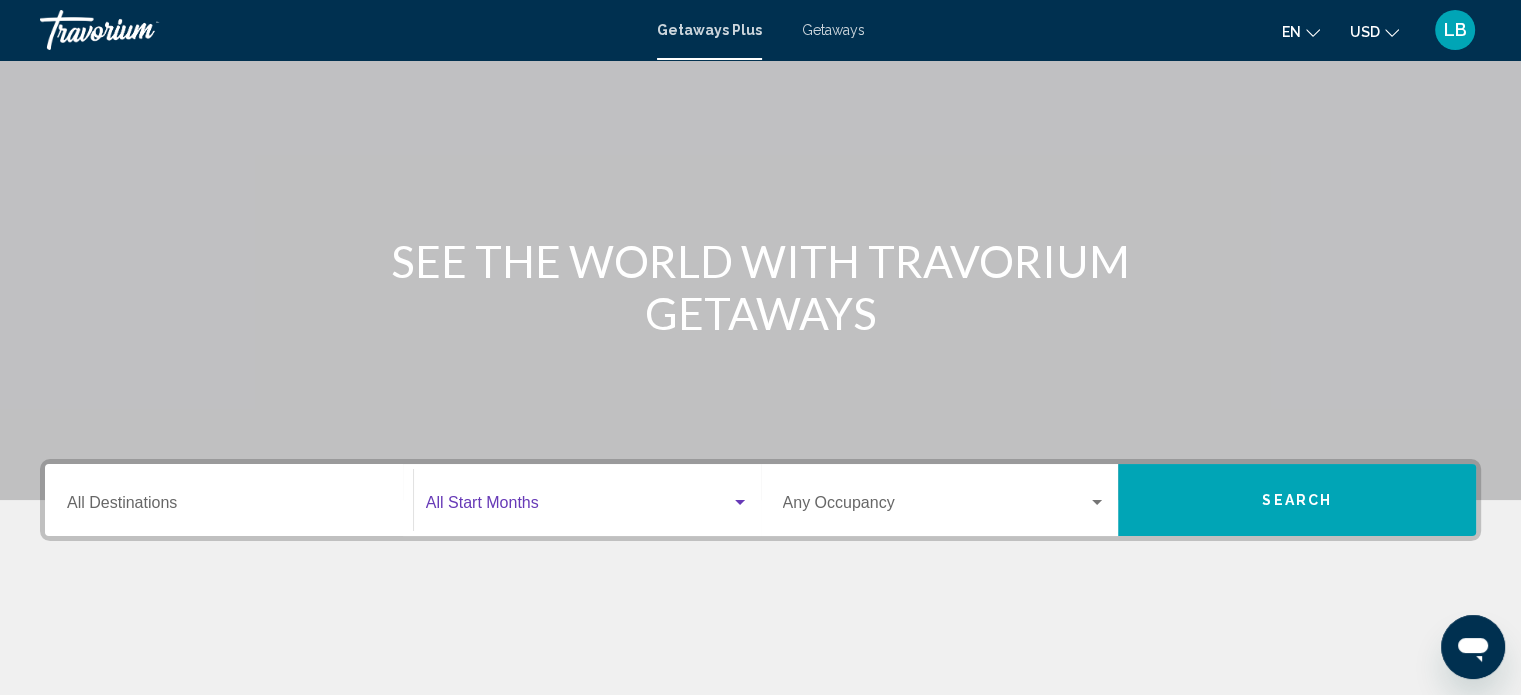 click at bounding box center [578, 507] 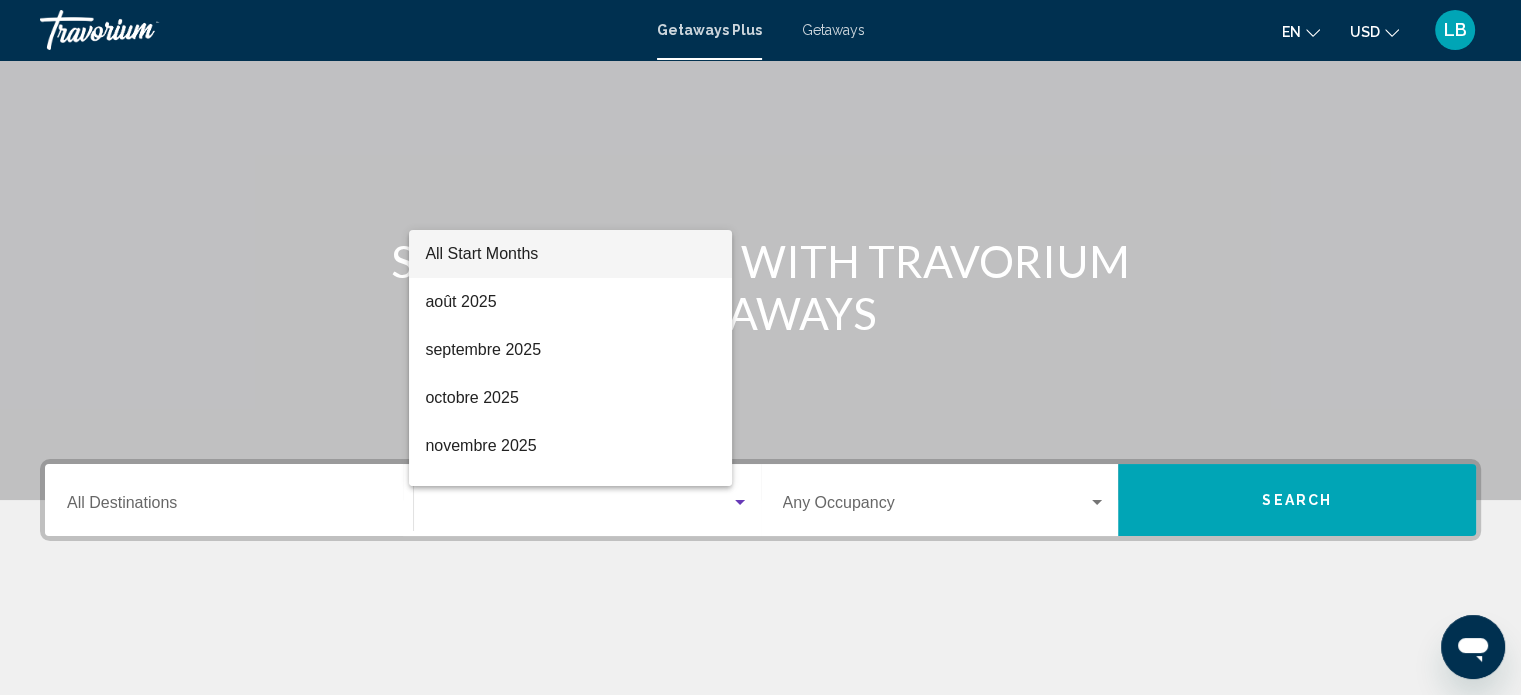 scroll, scrollTop: 390, scrollLeft: 0, axis: vertical 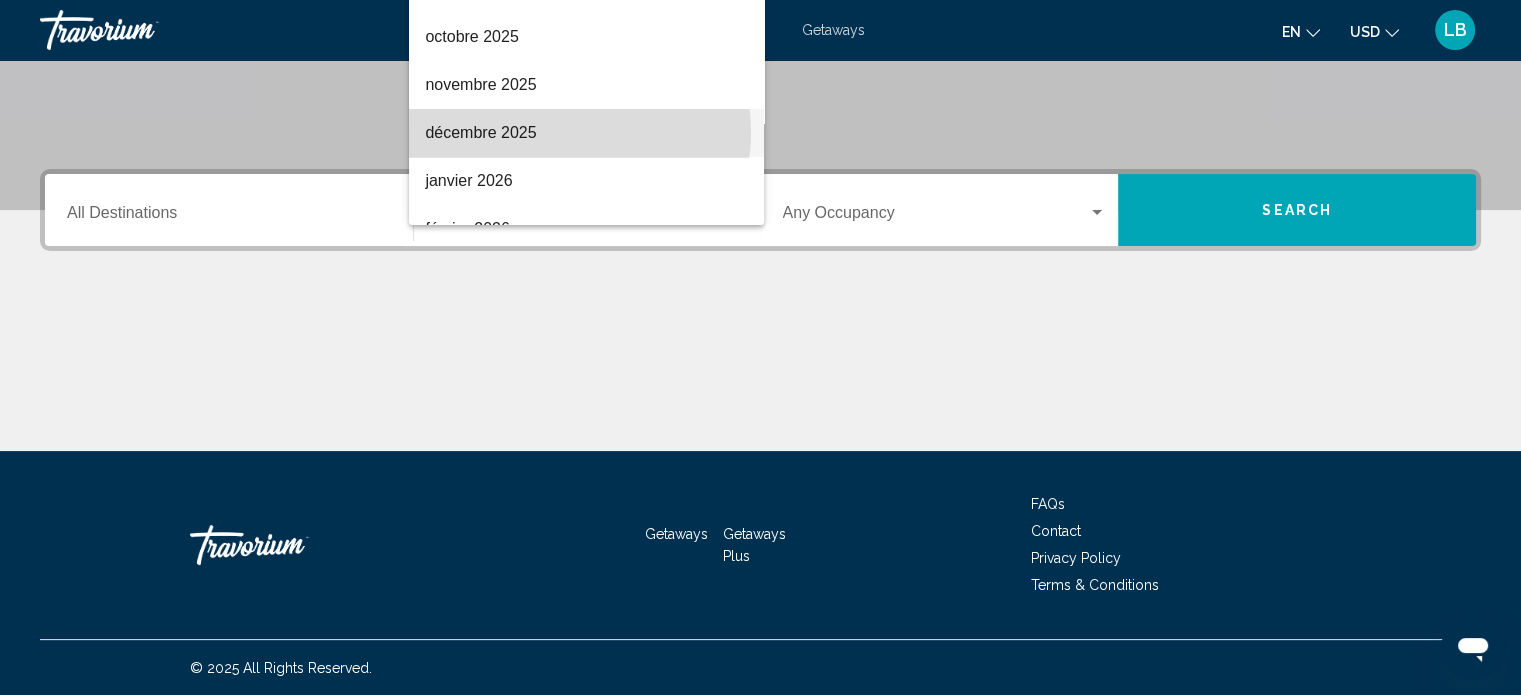 click on "décembre 2025" at bounding box center [586, 133] 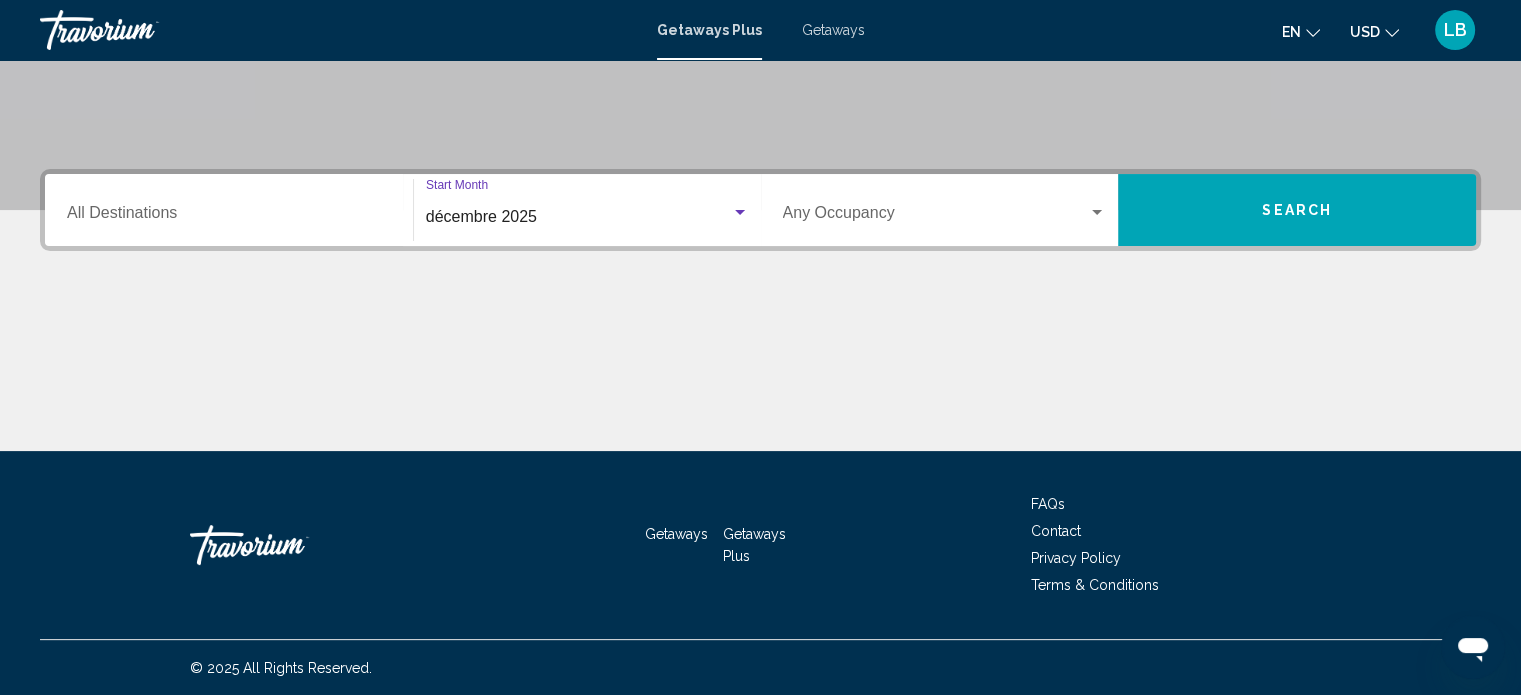 click on "Occupancy Any Occupancy" at bounding box center (945, 210) 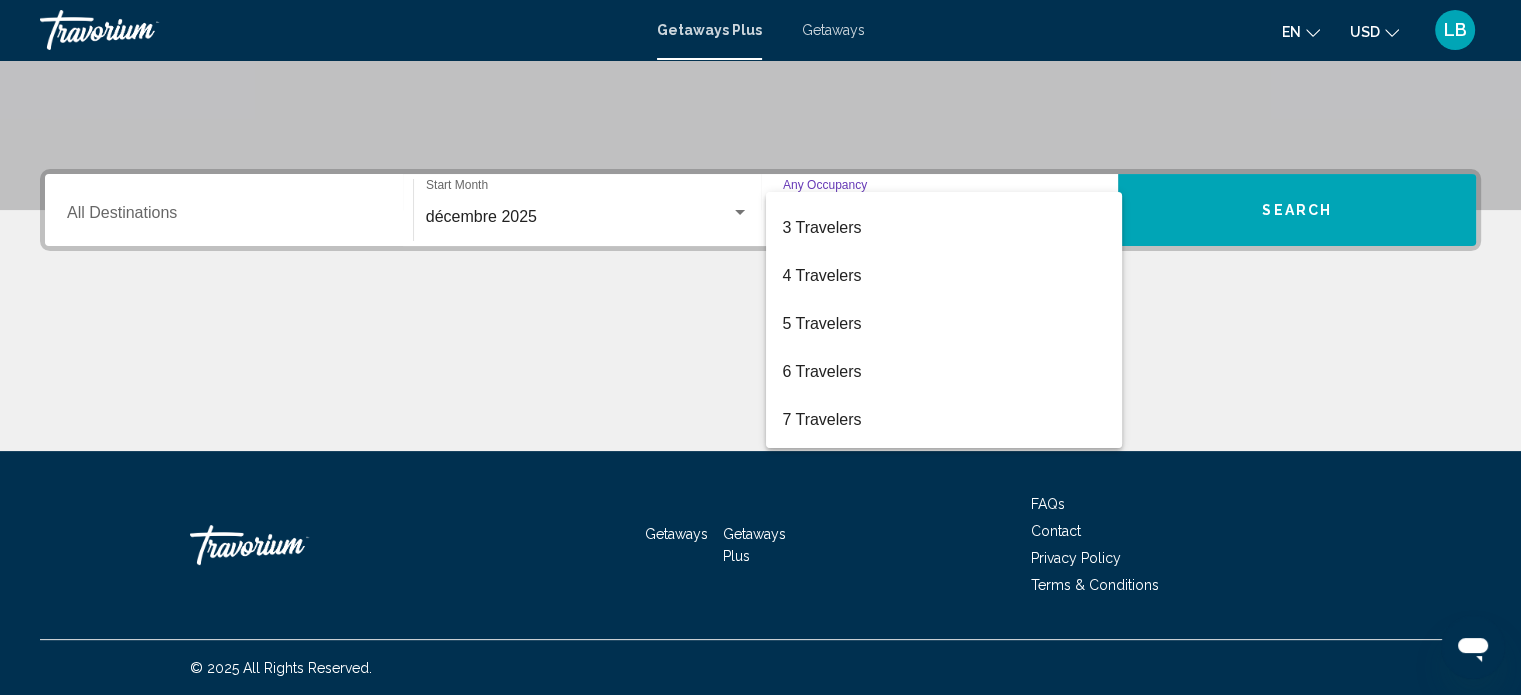 scroll, scrollTop: 88, scrollLeft: 0, axis: vertical 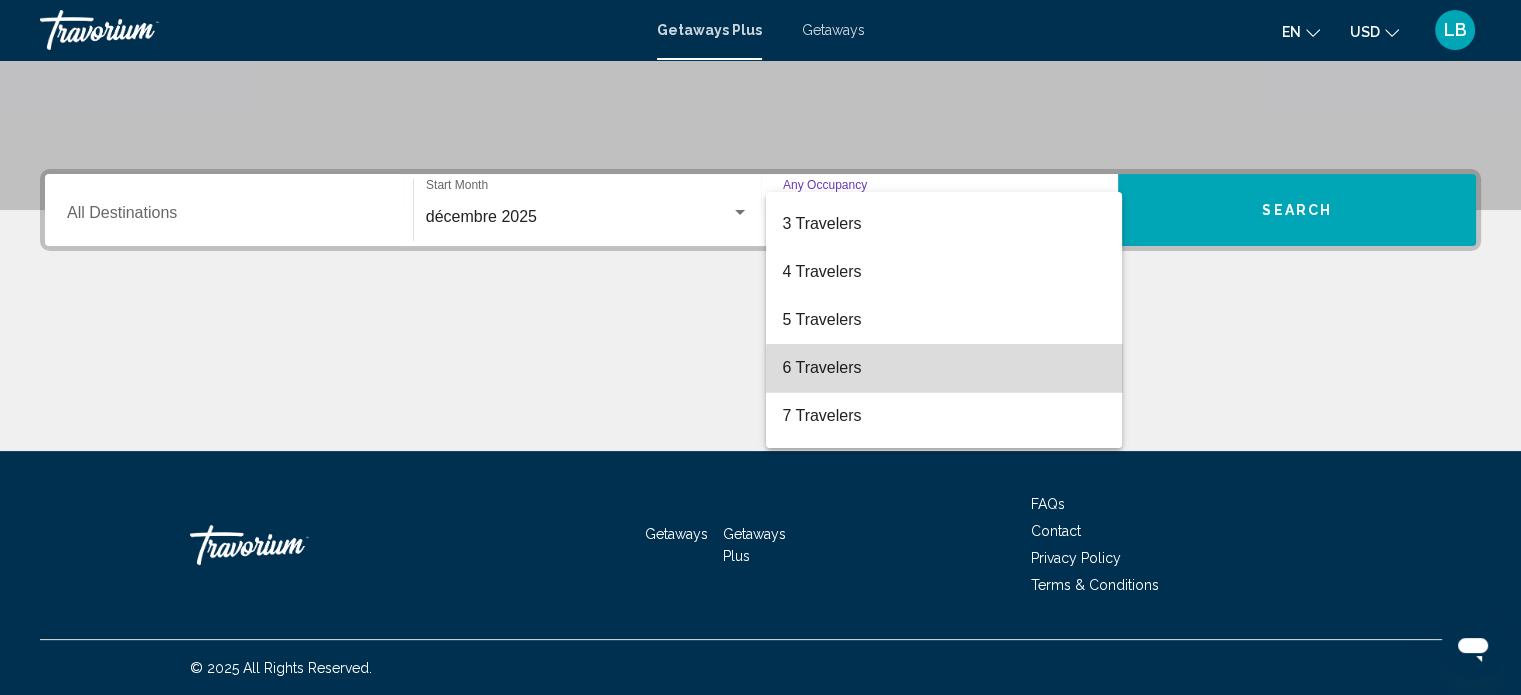 click on "6 Travelers" at bounding box center [944, 368] 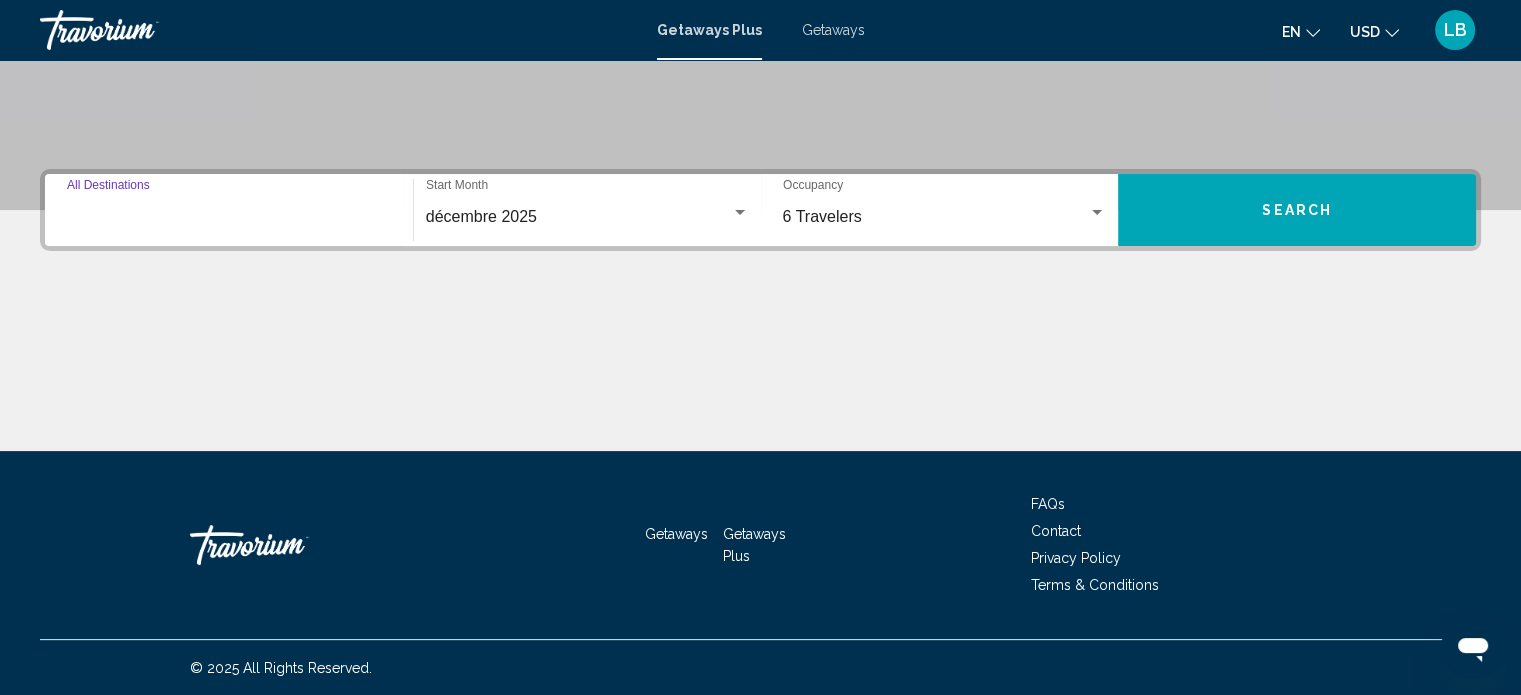 click on "Destination All Destinations" at bounding box center [229, 217] 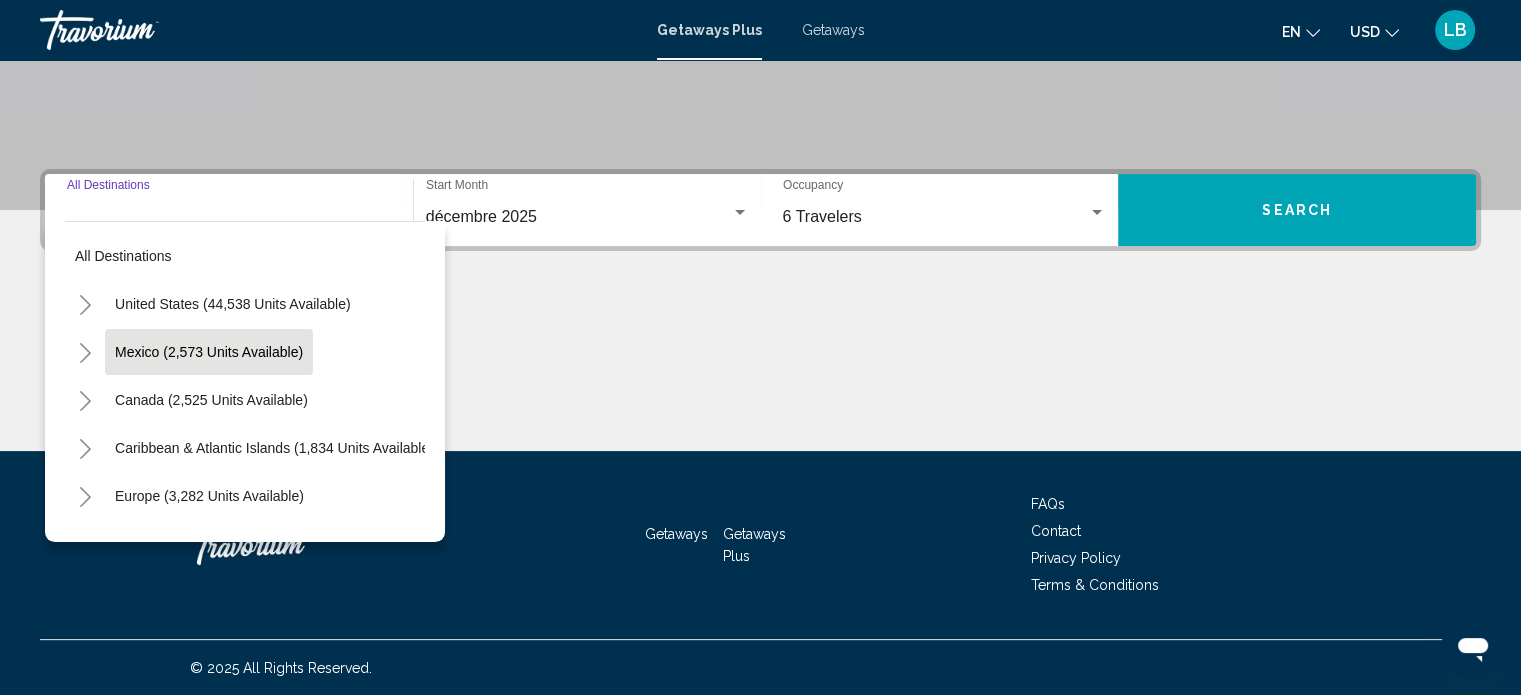 click on "Mexico (2,573 units available)" at bounding box center [211, 400] 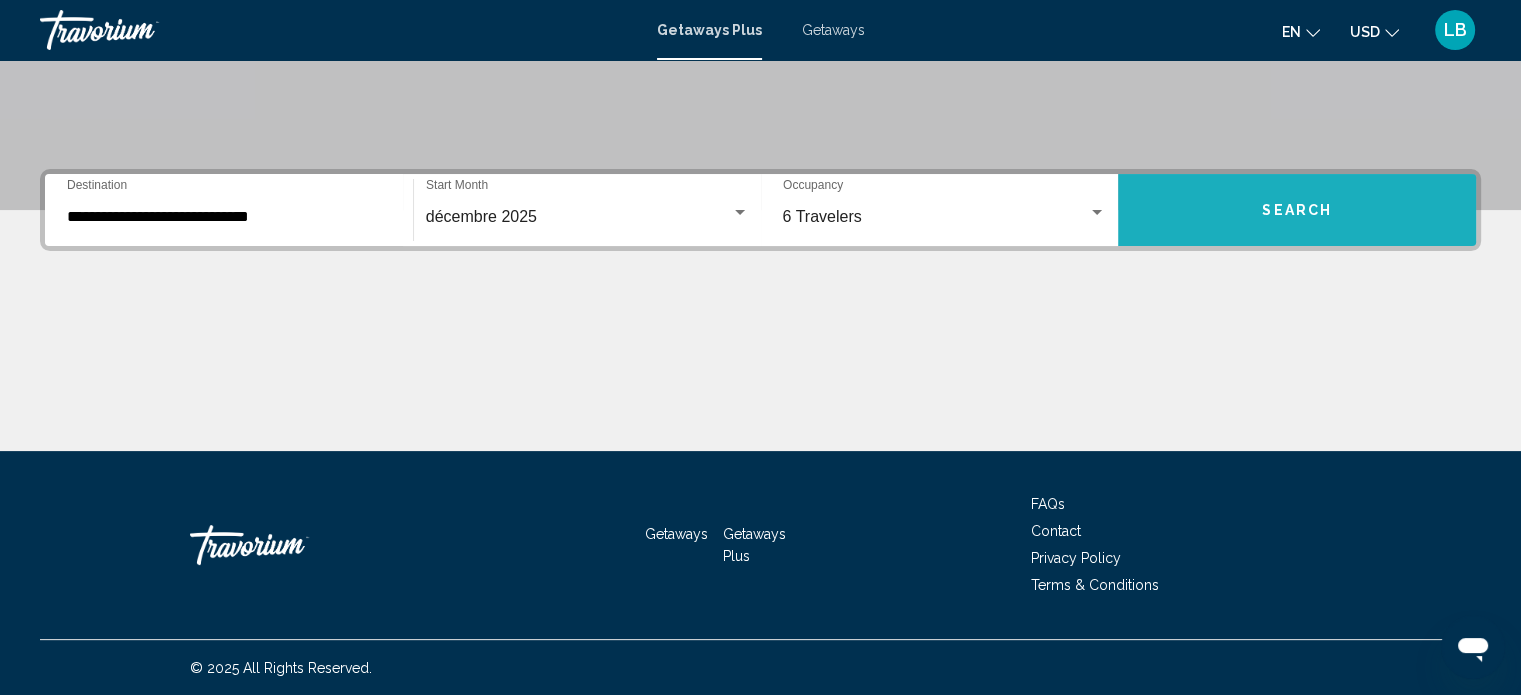 click on "Search" at bounding box center (1297, 211) 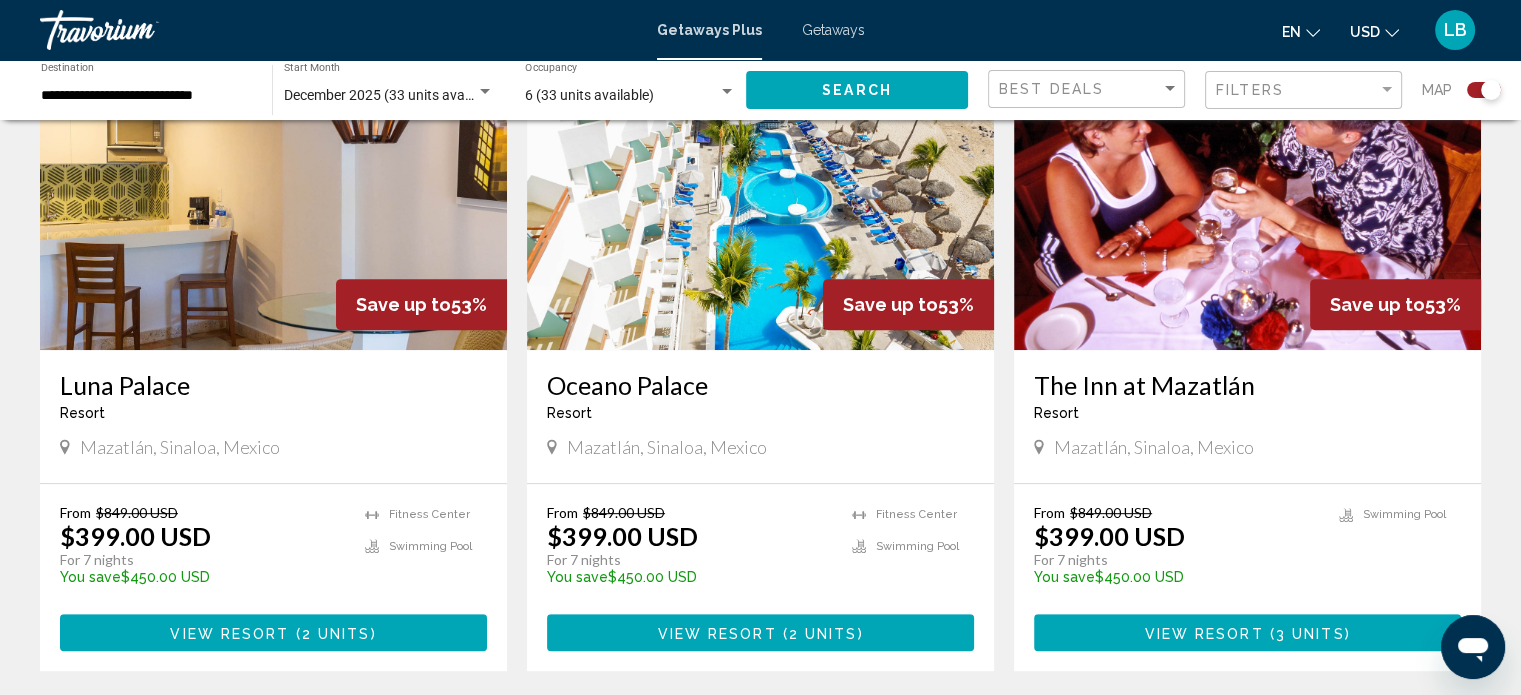 scroll, scrollTop: 600, scrollLeft: 0, axis: vertical 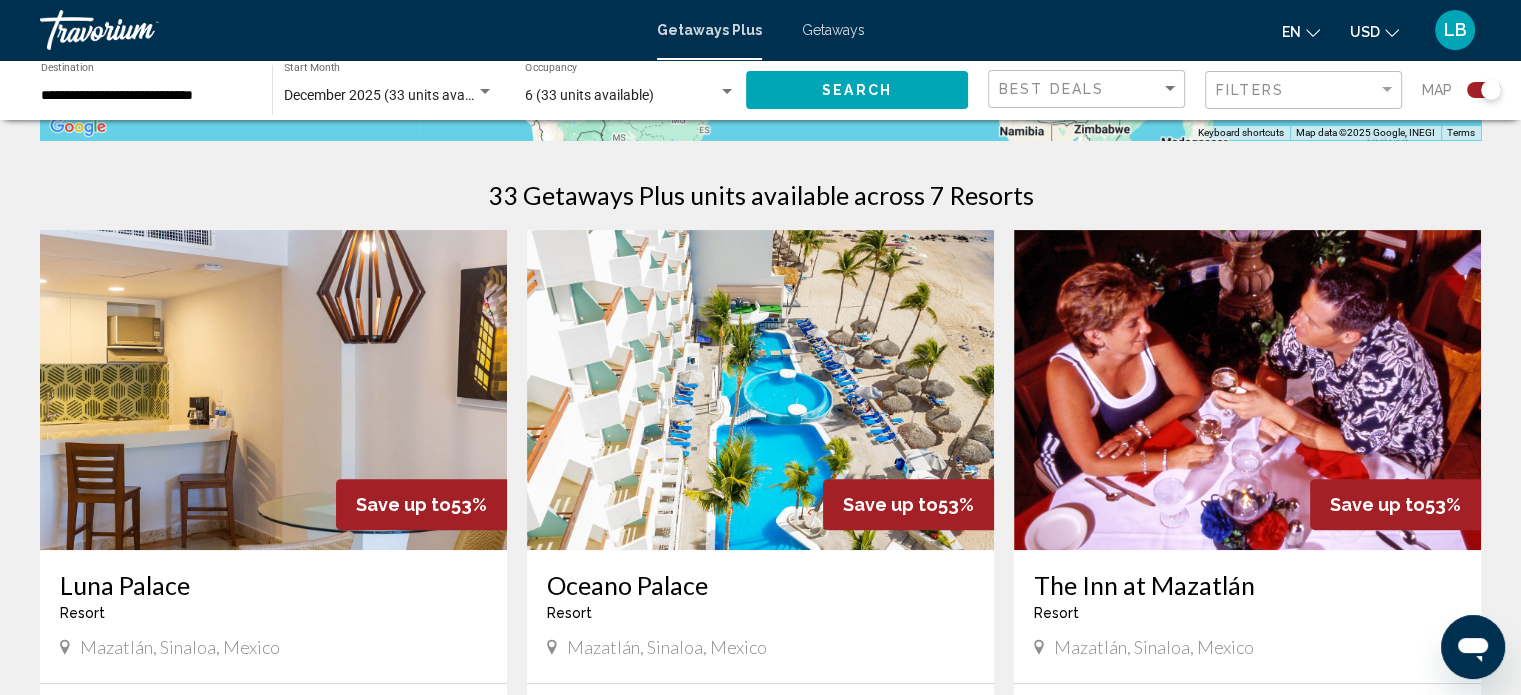 click at bounding box center (760, 390) 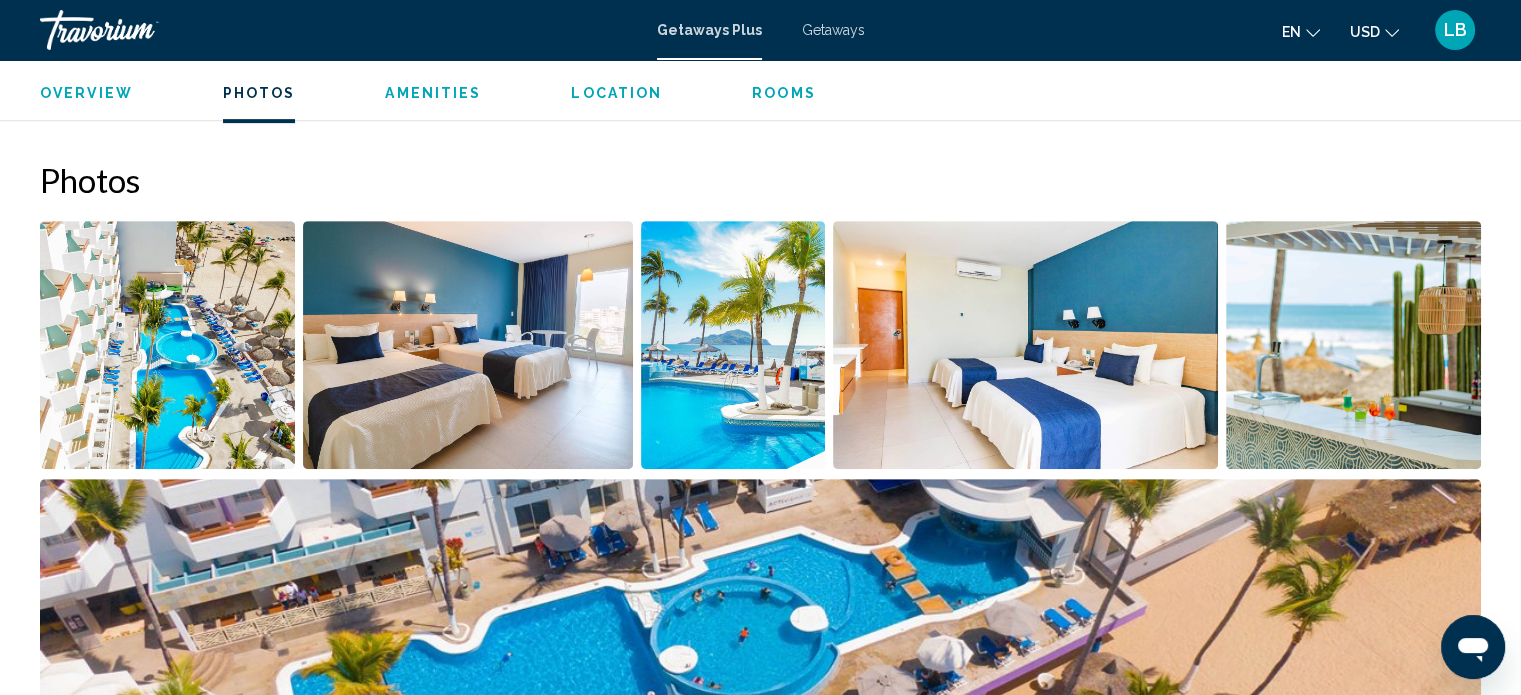 scroll, scrollTop: 712, scrollLeft: 0, axis: vertical 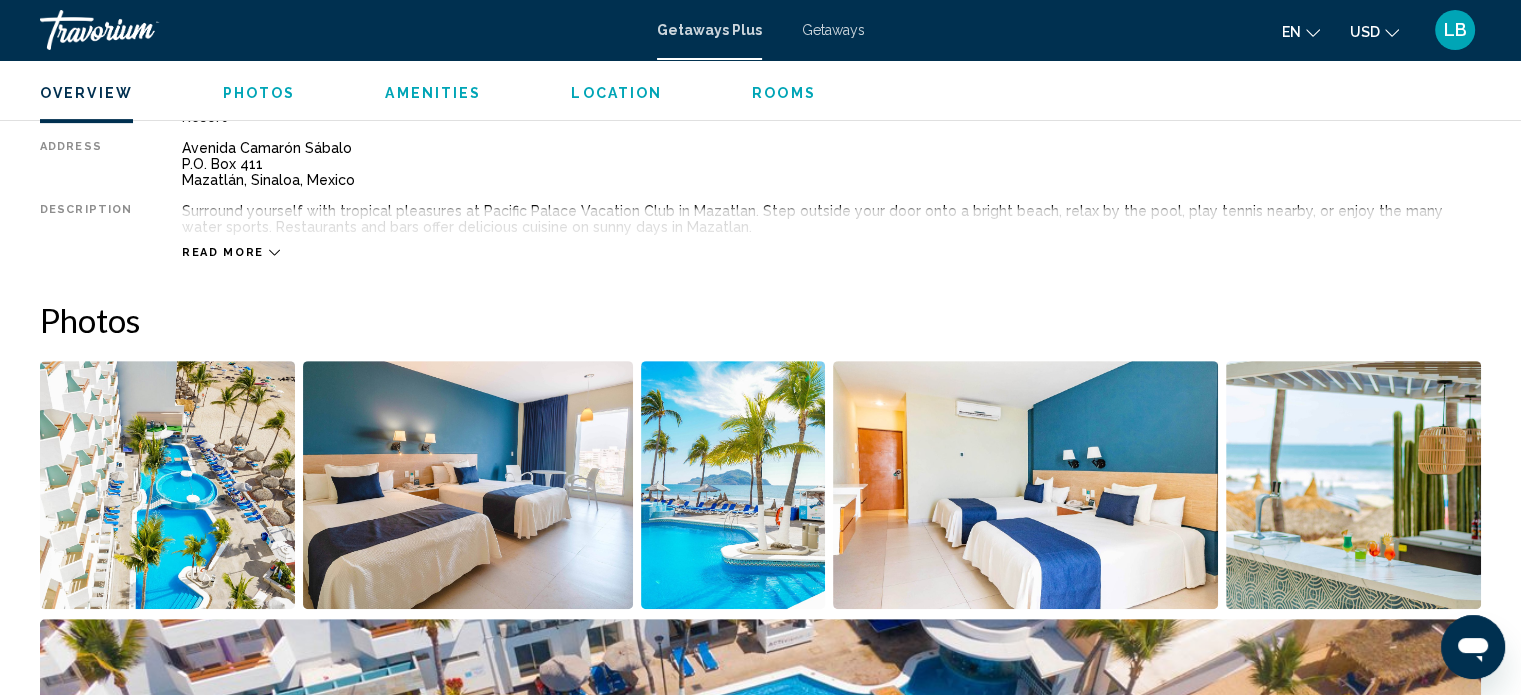 click on "Photos" at bounding box center (259, 93) 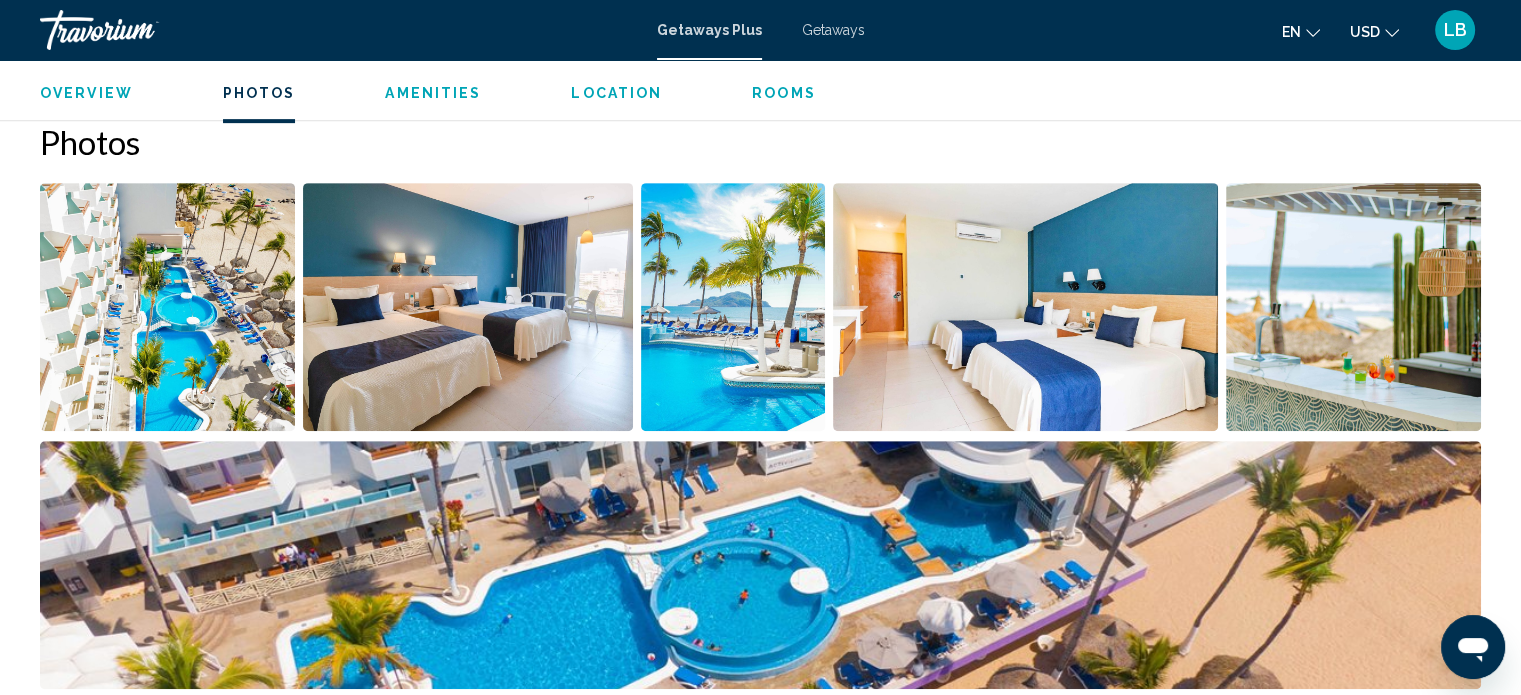 scroll, scrollTop: 892, scrollLeft: 0, axis: vertical 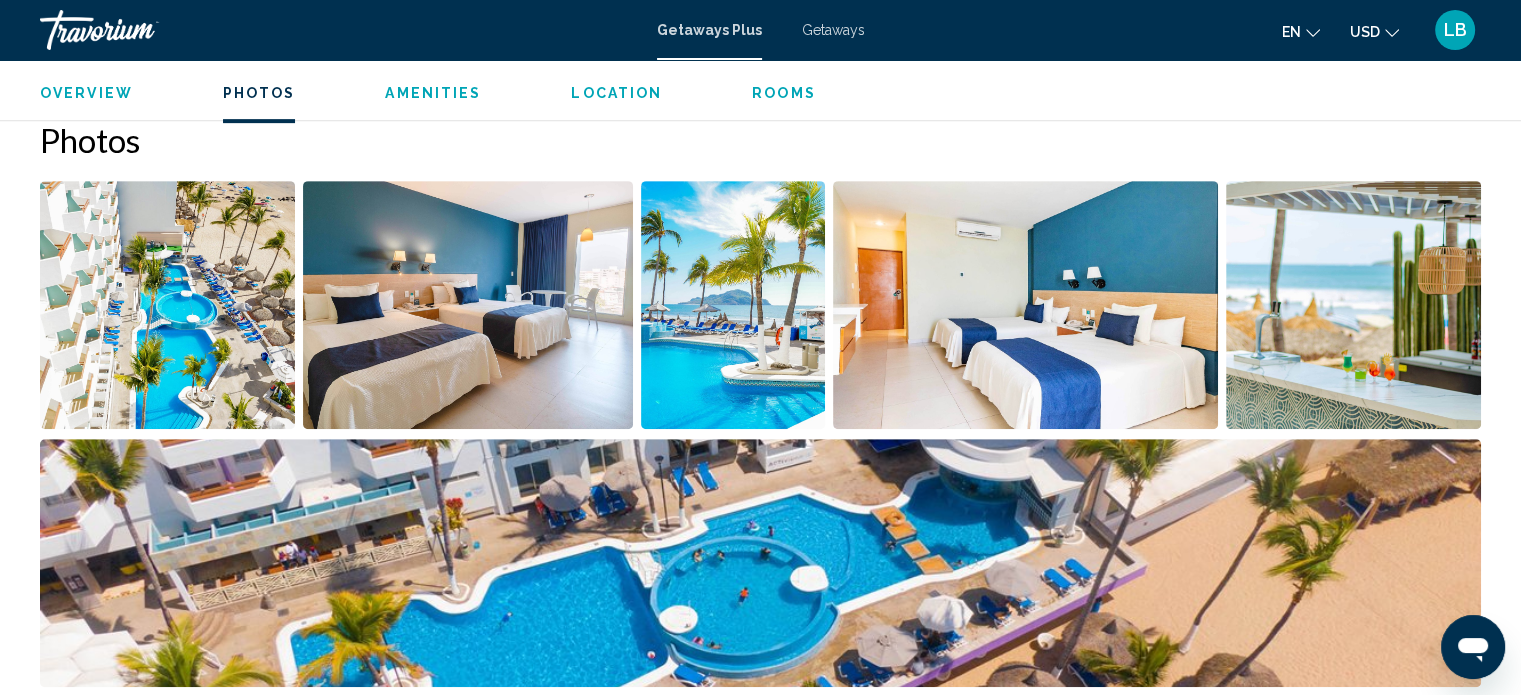click on "Amenities" at bounding box center [433, 93] 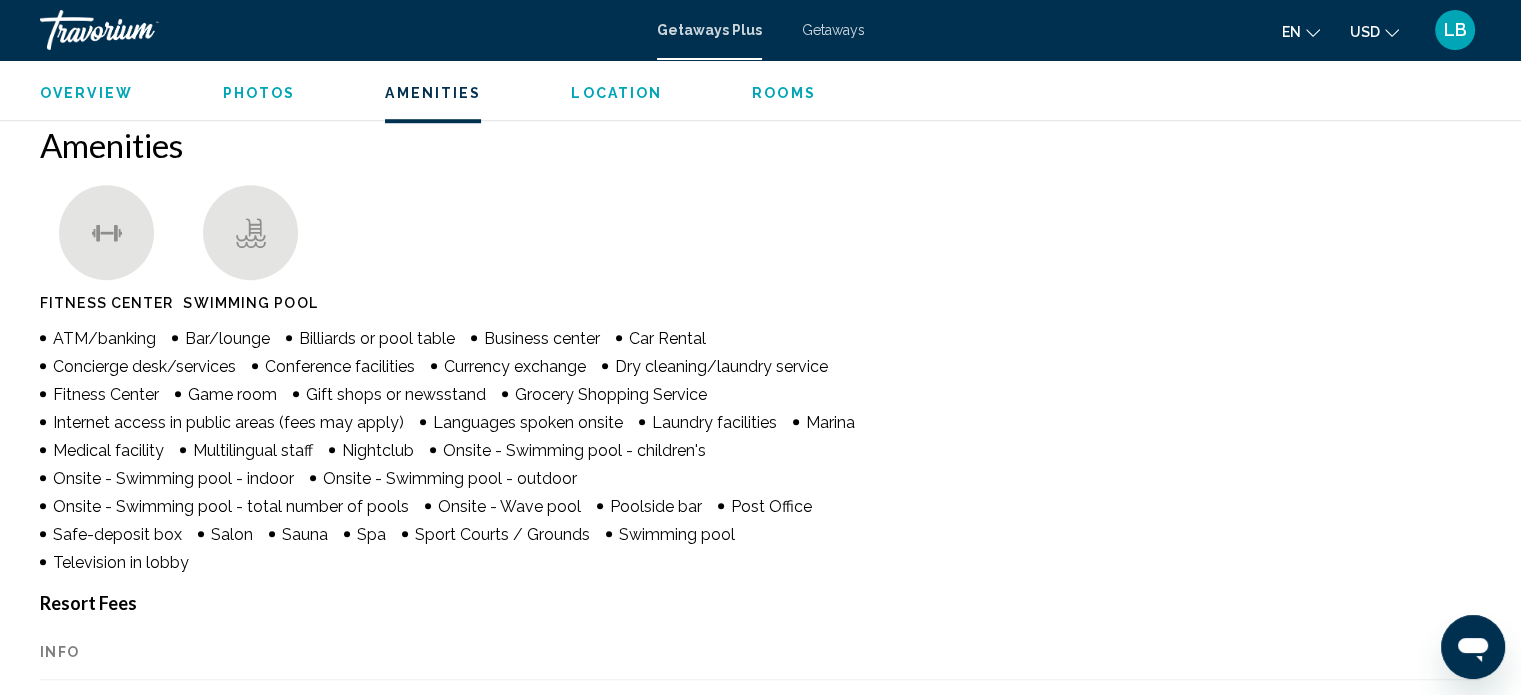 scroll, scrollTop: 1508, scrollLeft: 0, axis: vertical 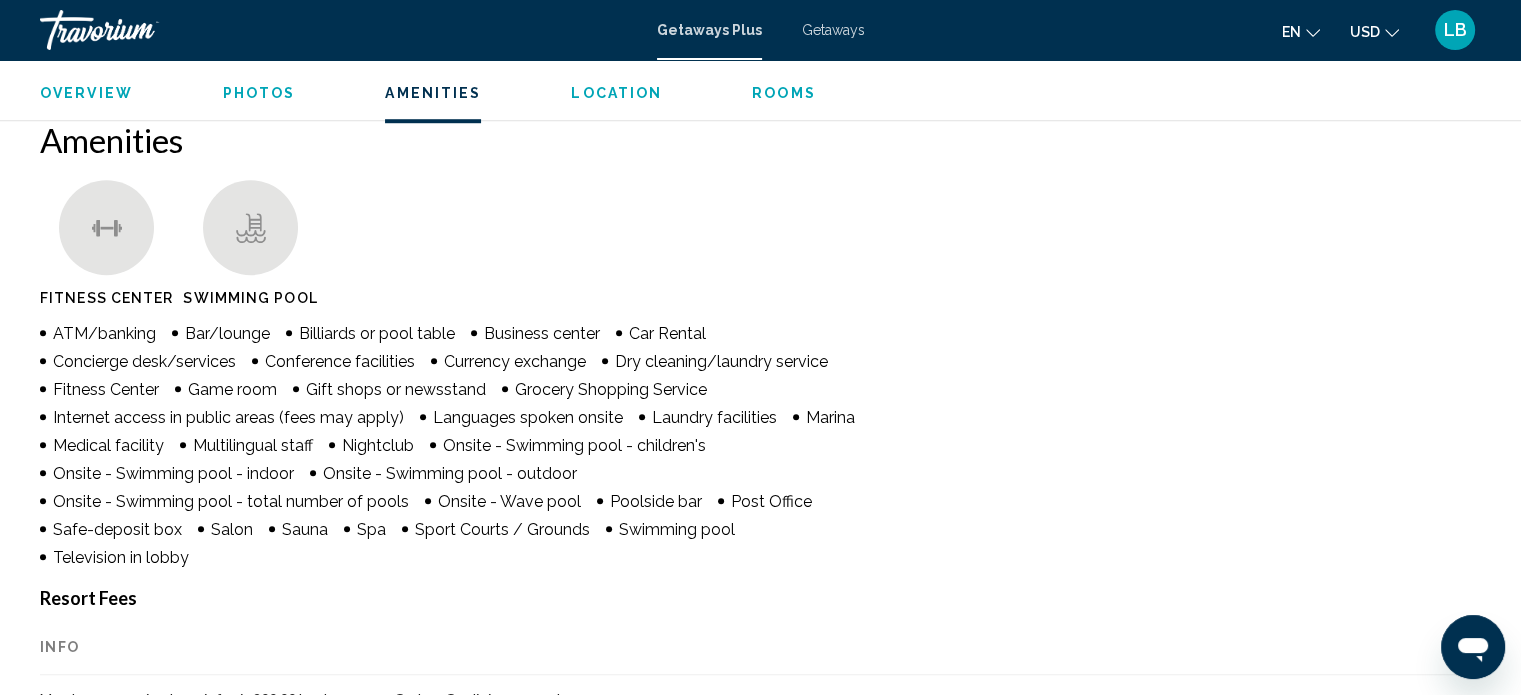 click on "Overview
Photos
Amenities
Location
Rooms
Search" 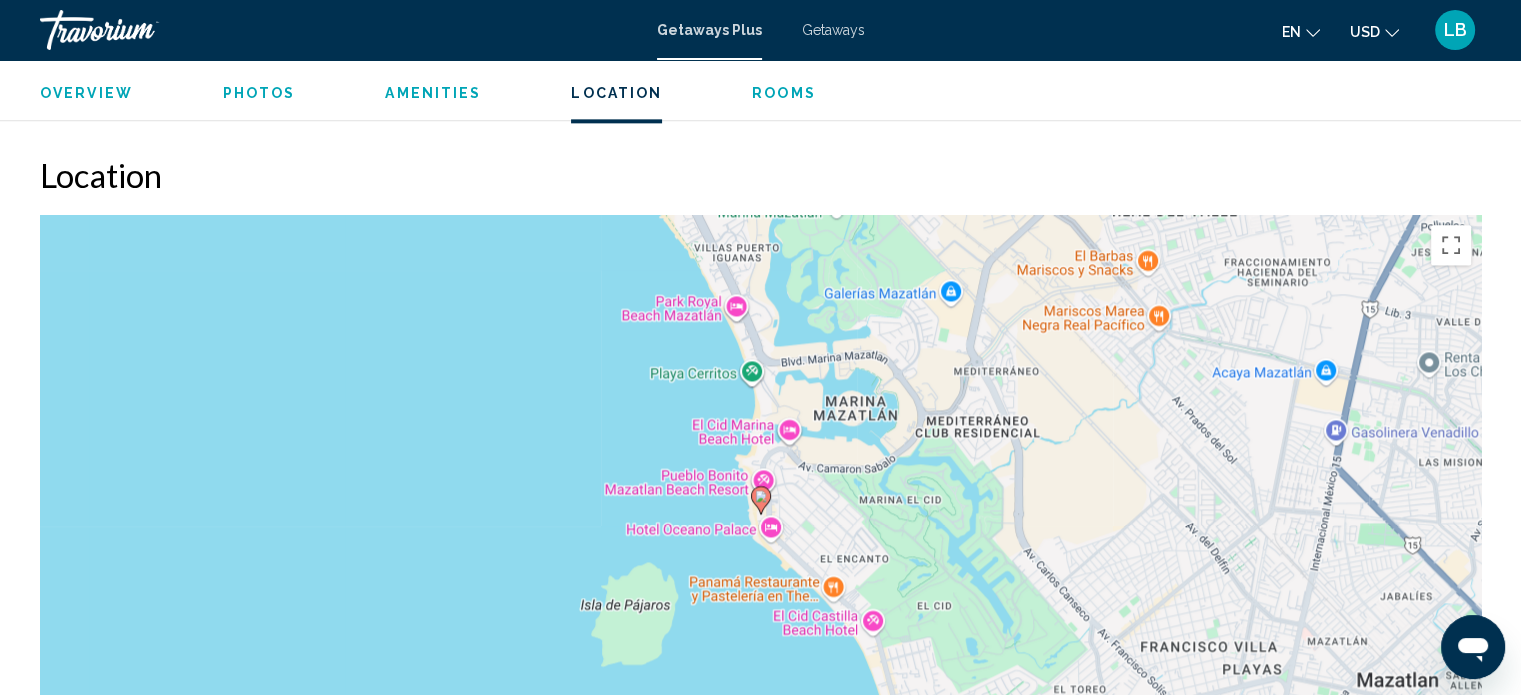 scroll, scrollTop: 2600, scrollLeft: 0, axis: vertical 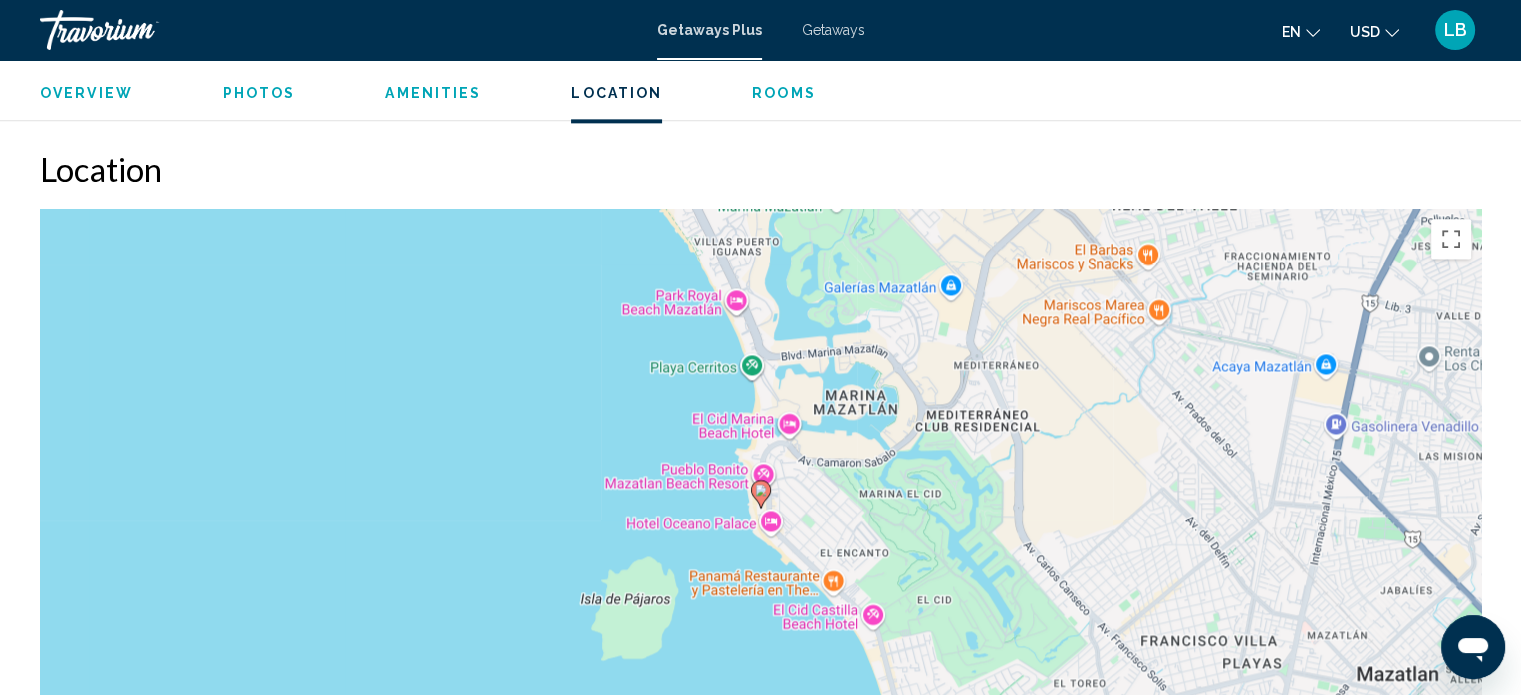 click on "Overview
Photos
Amenities
Location
Rooms
Search" 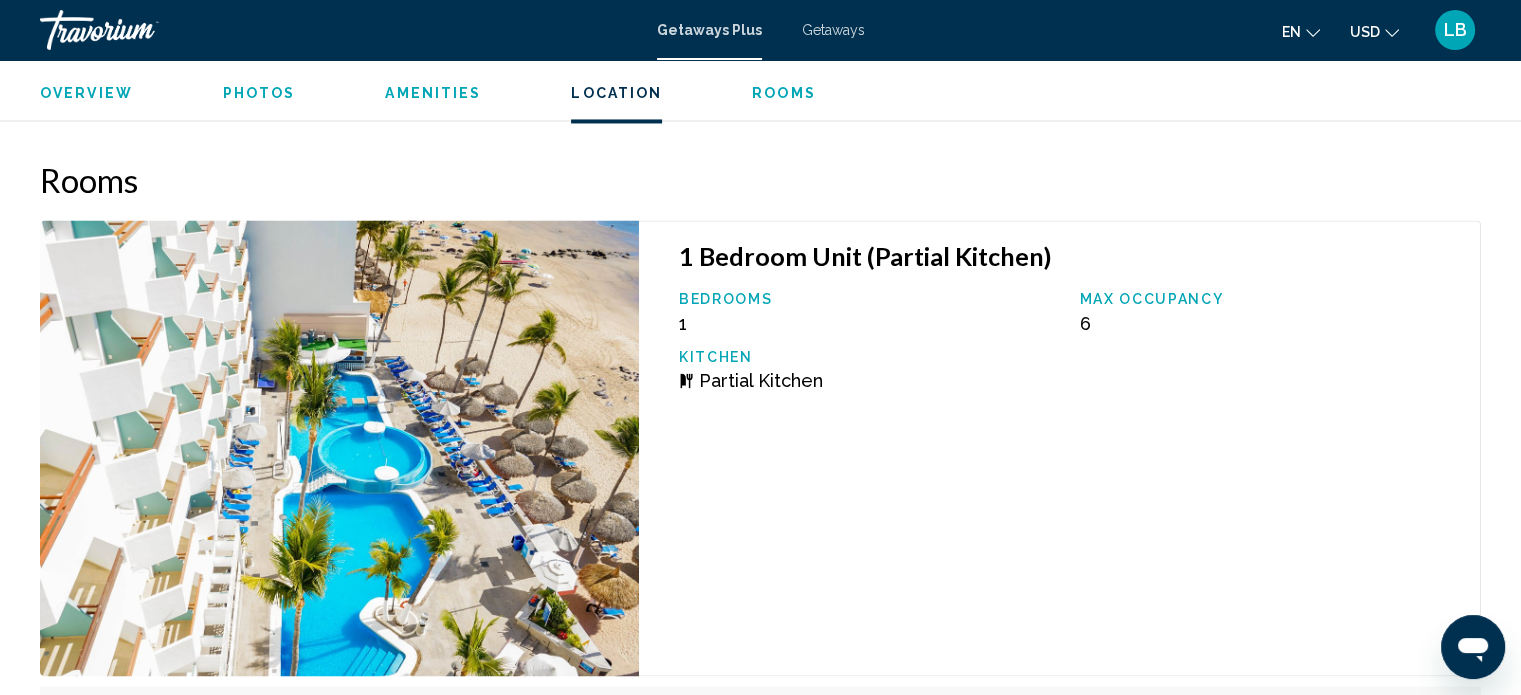 scroll, scrollTop: 3300, scrollLeft: 0, axis: vertical 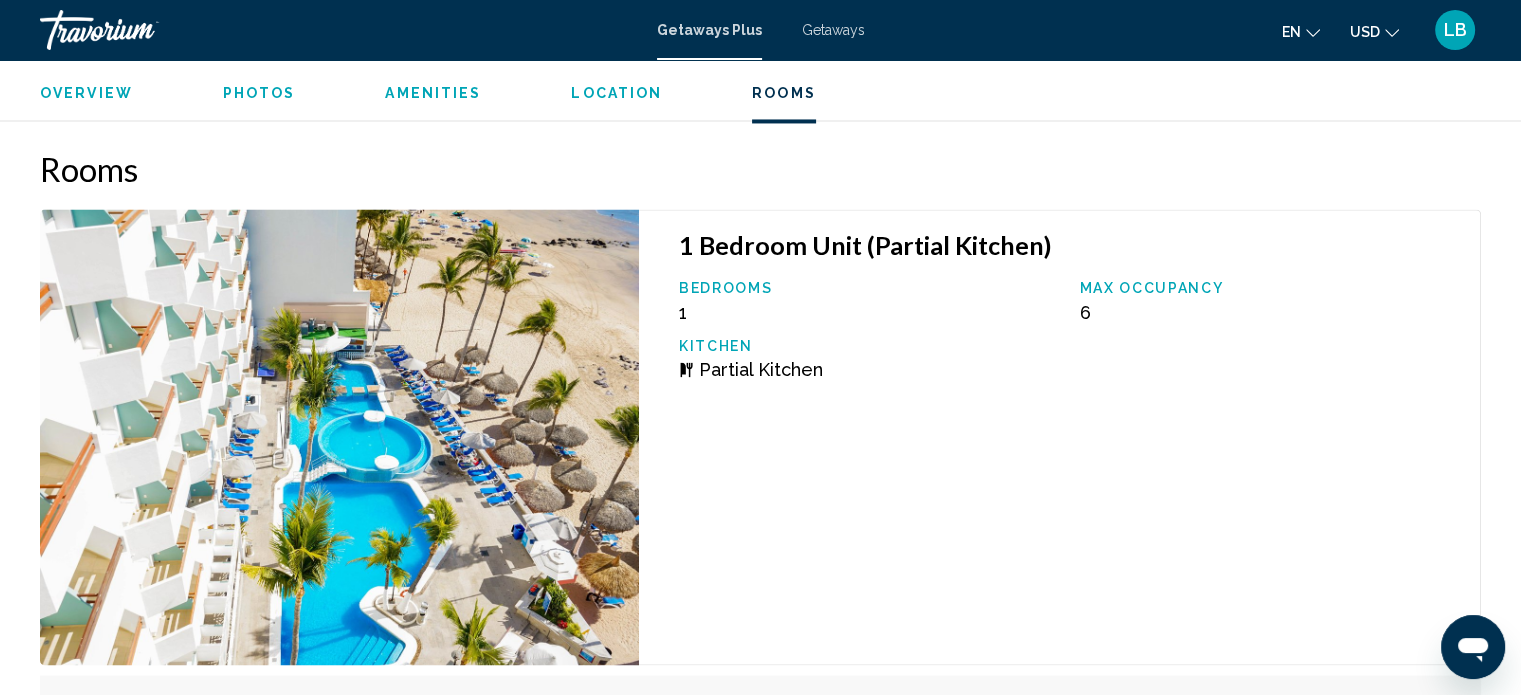 click on "Getaways" at bounding box center [833, 30] 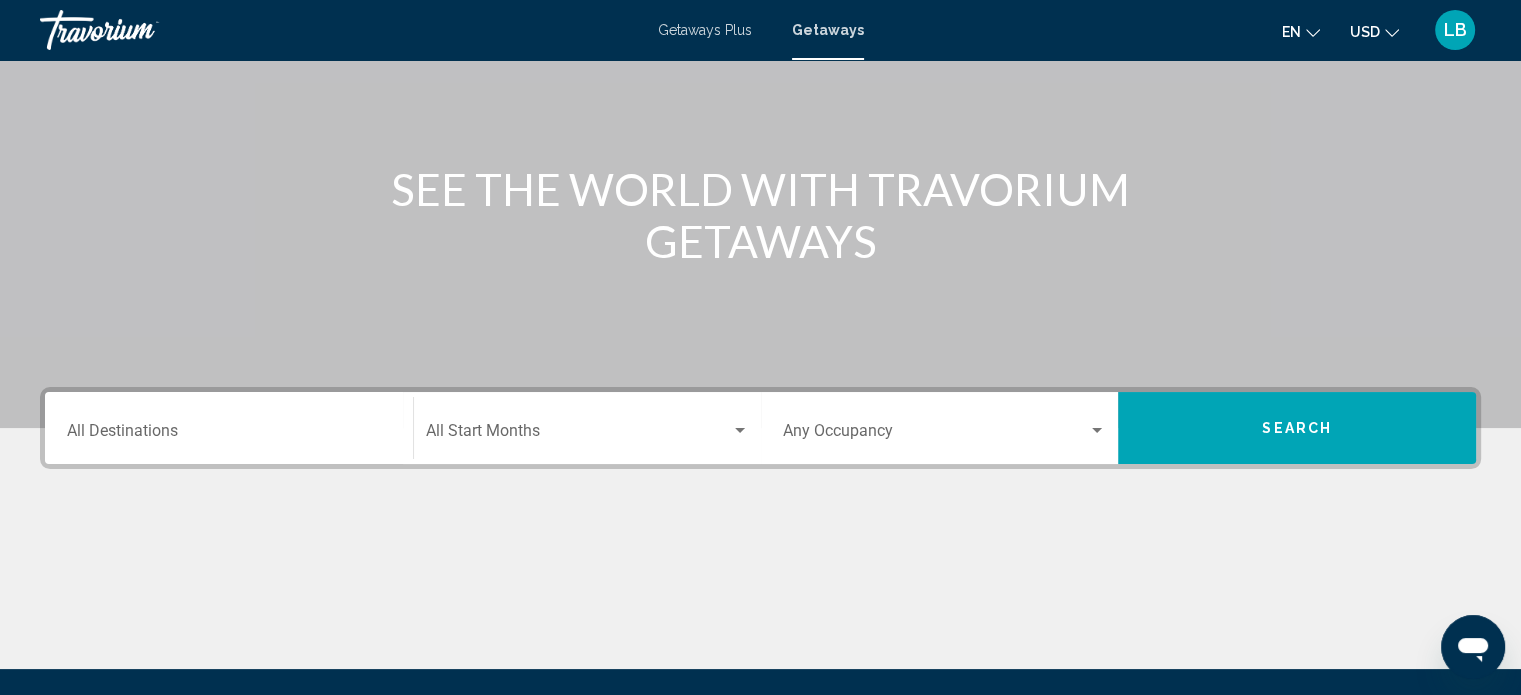 scroll, scrollTop: 300, scrollLeft: 0, axis: vertical 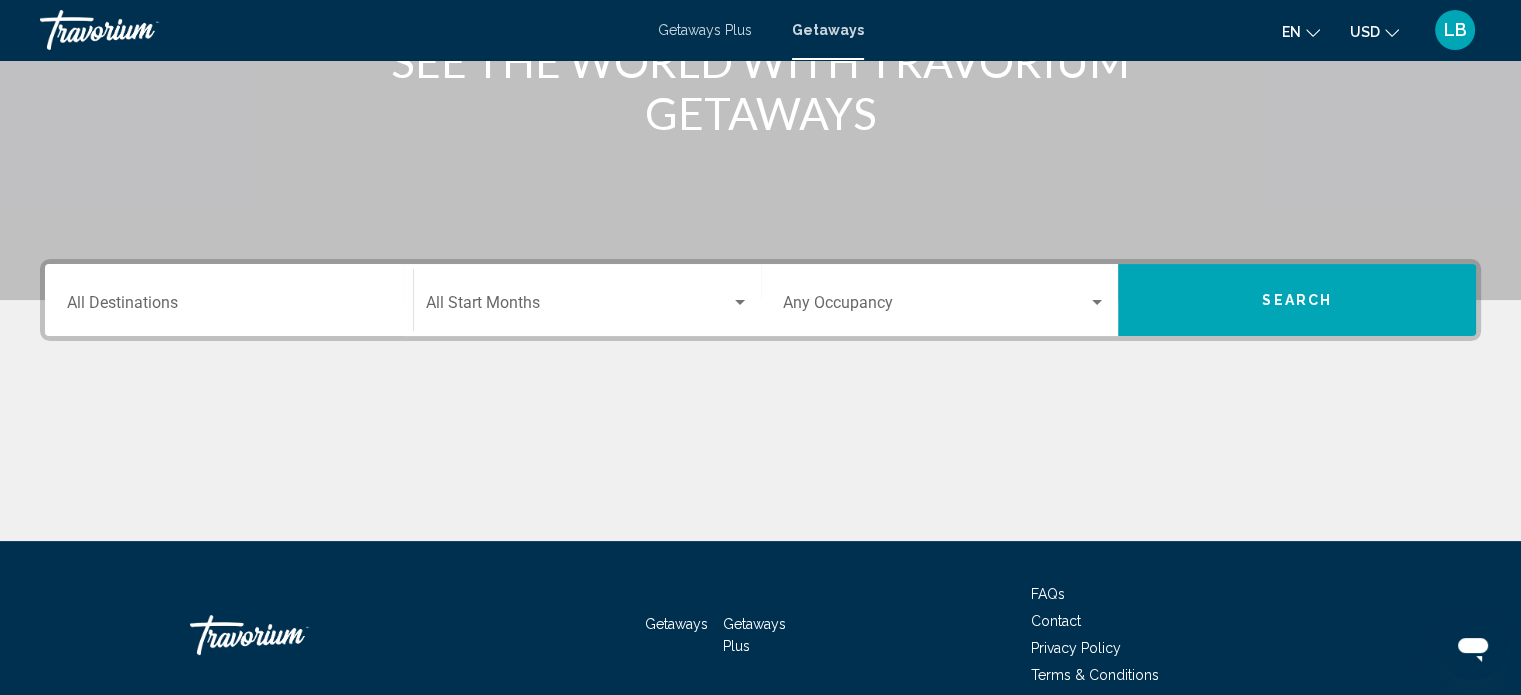 click on "Destination All Destinations" at bounding box center (229, 307) 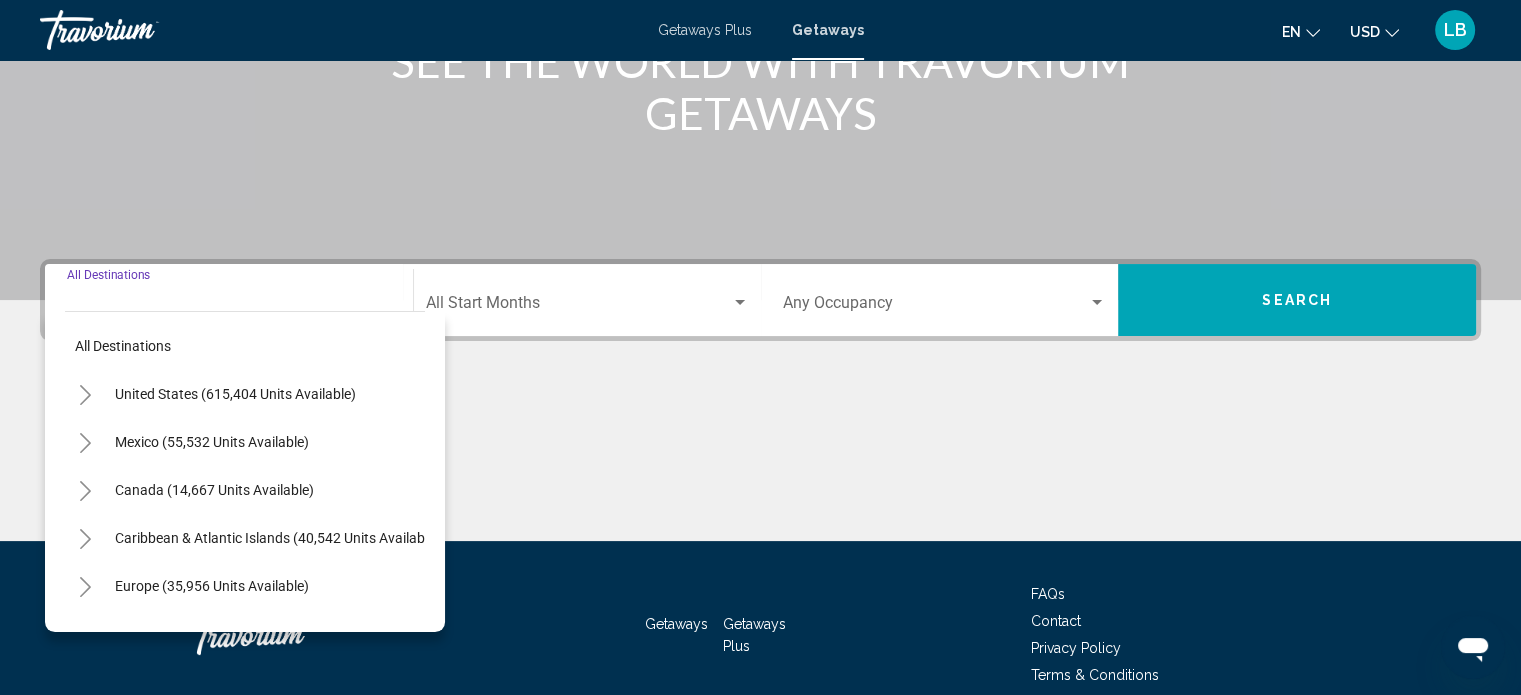 scroll, scrollTop: 390, scrollLeft: 0, axis: vertical 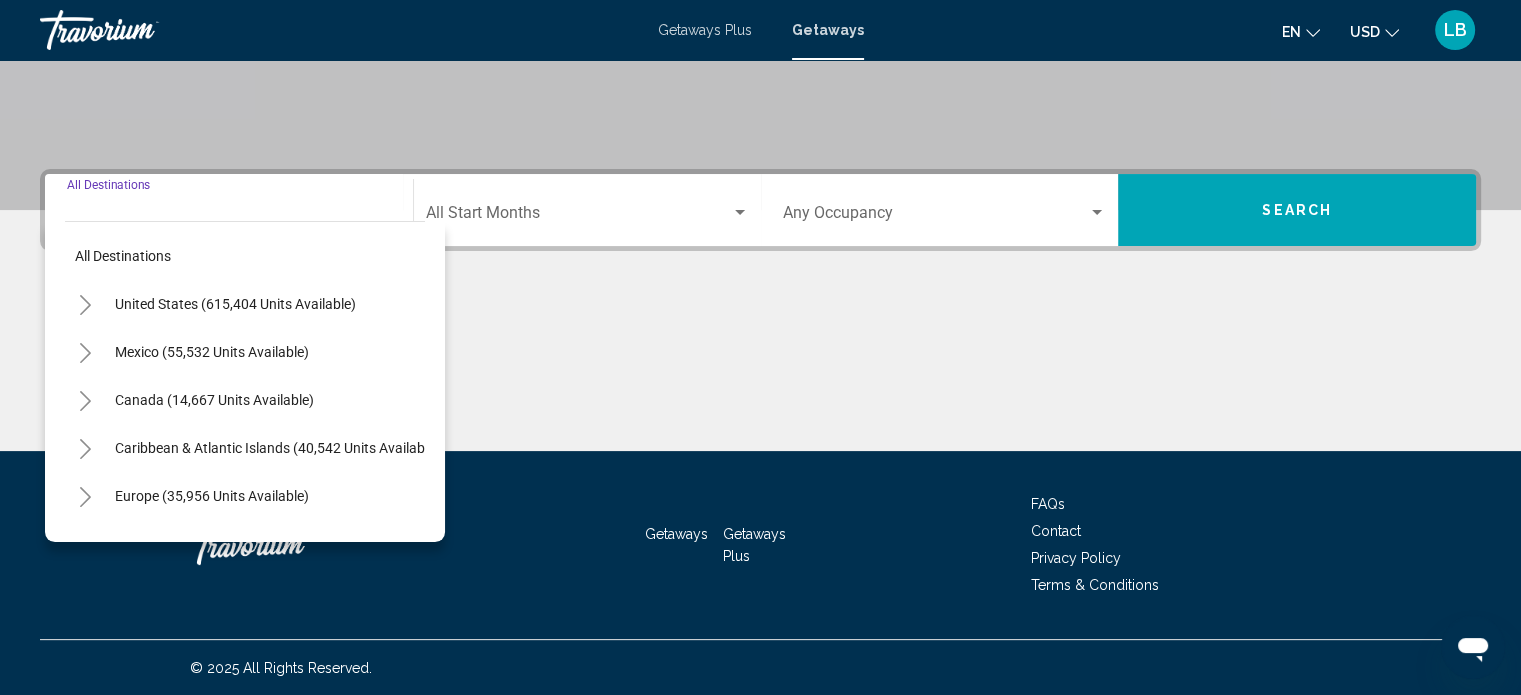 click on "Mexico (55,532 units available)" at bounding box center (214, 400) 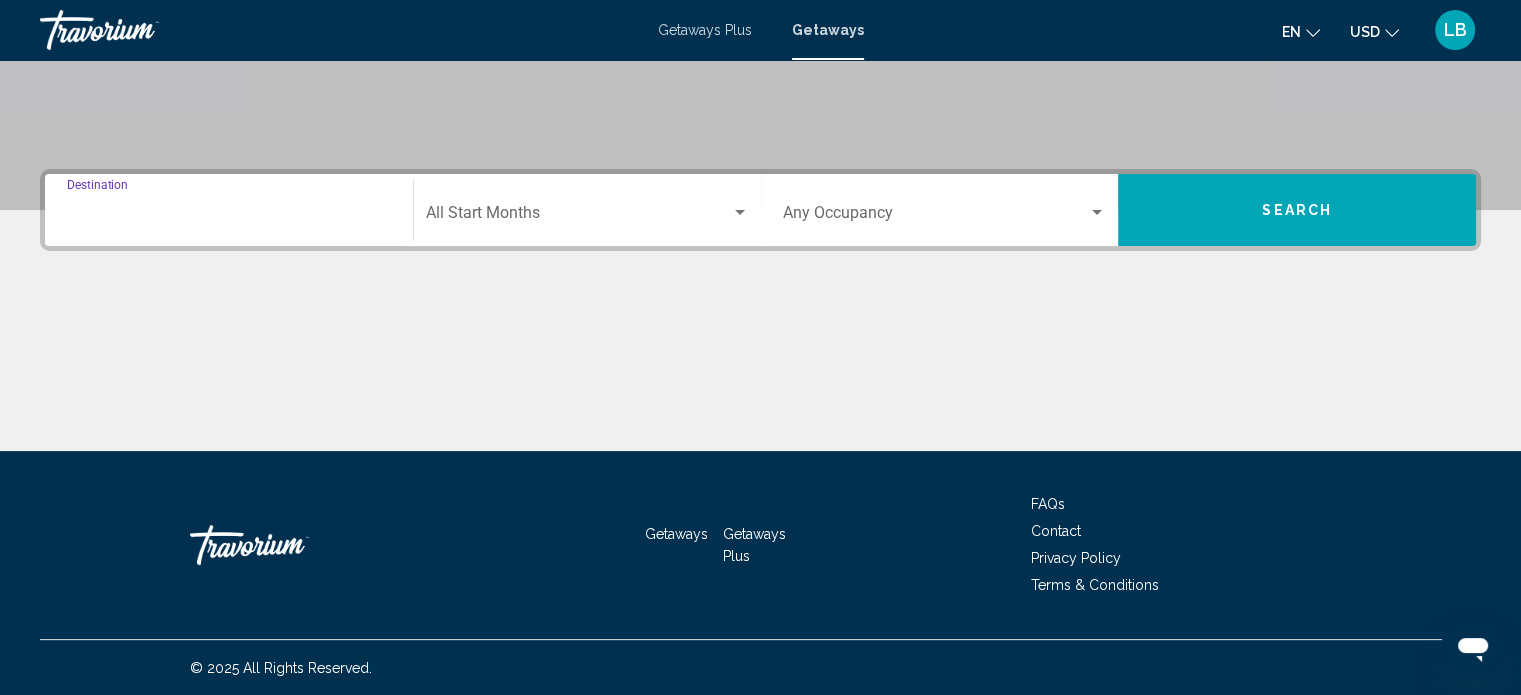 type on "**********" 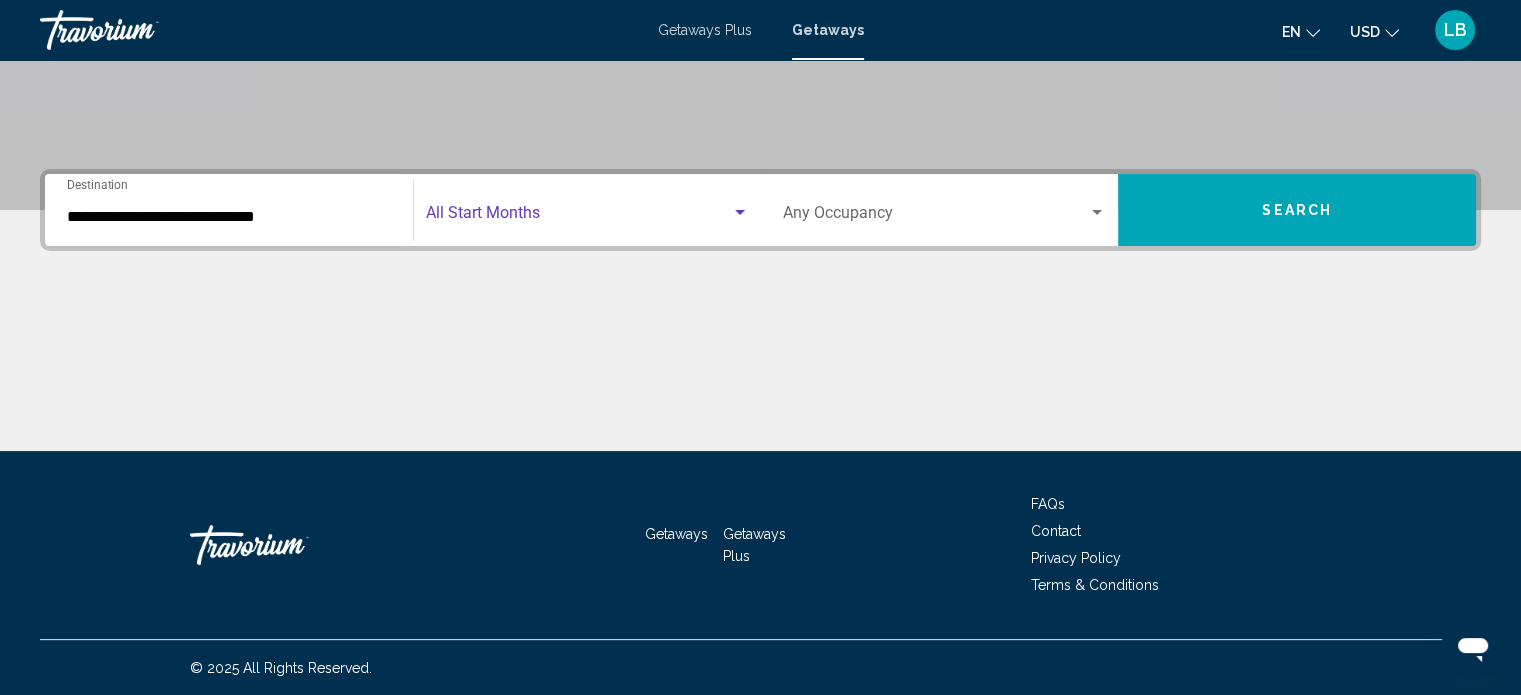 click at bounding box center (578, 217) 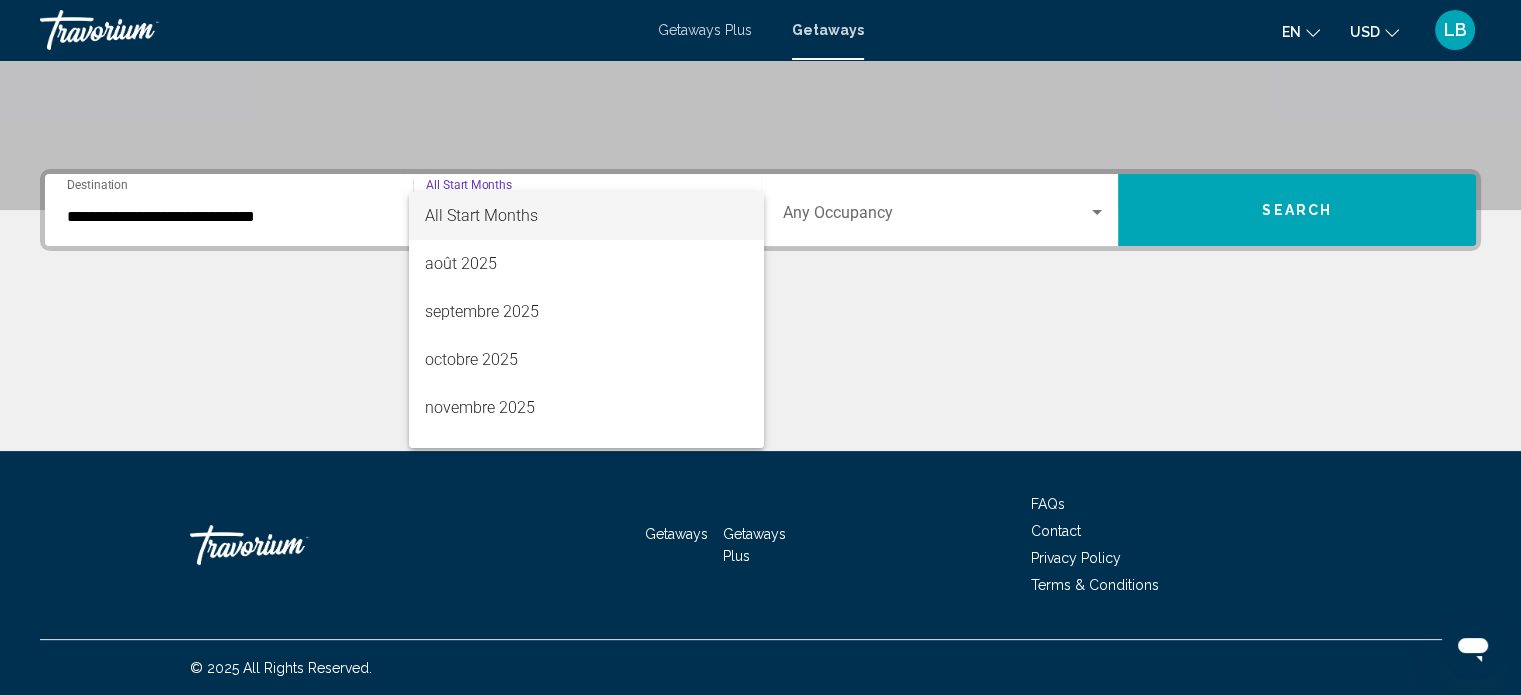 scroll, scrollTop: 100, scrollLeft: 0, axis: vertical 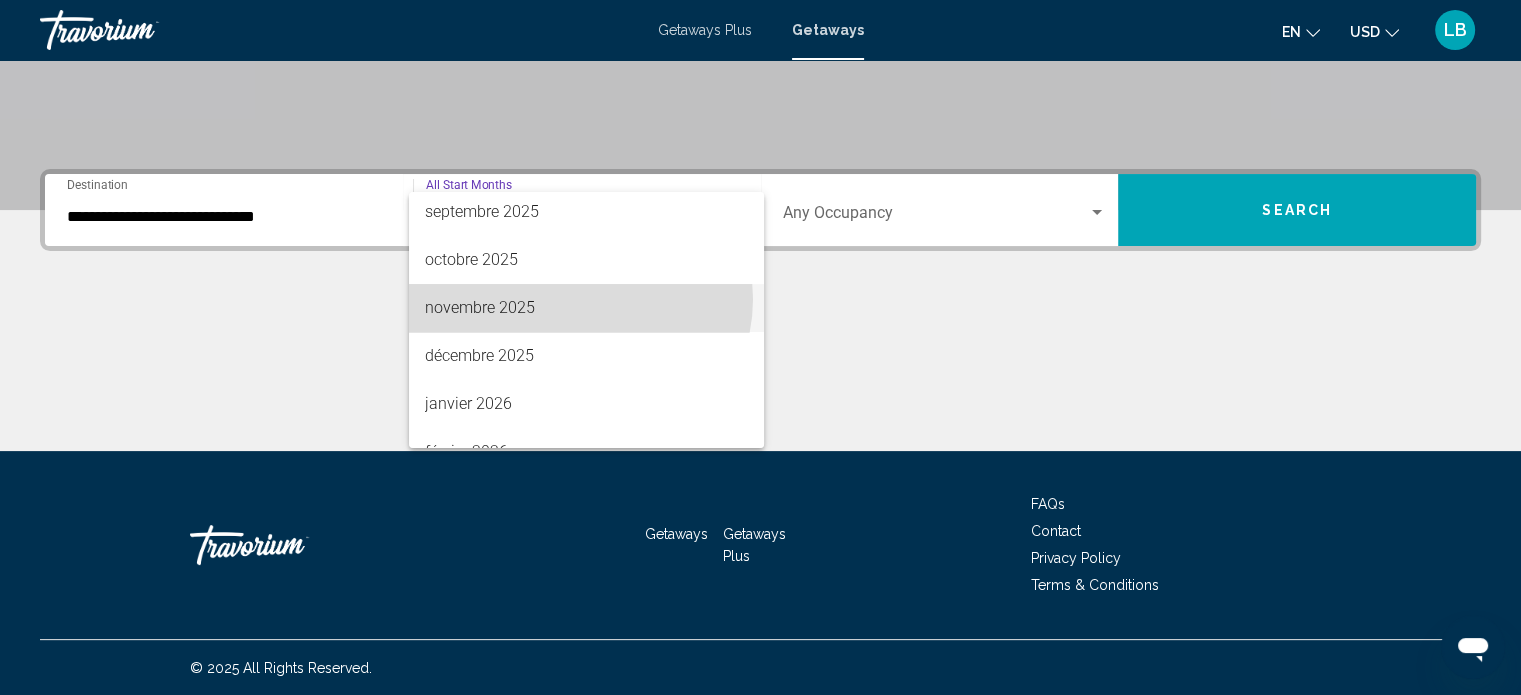 click on "novembre 2025" at bounding box center [586, 308] 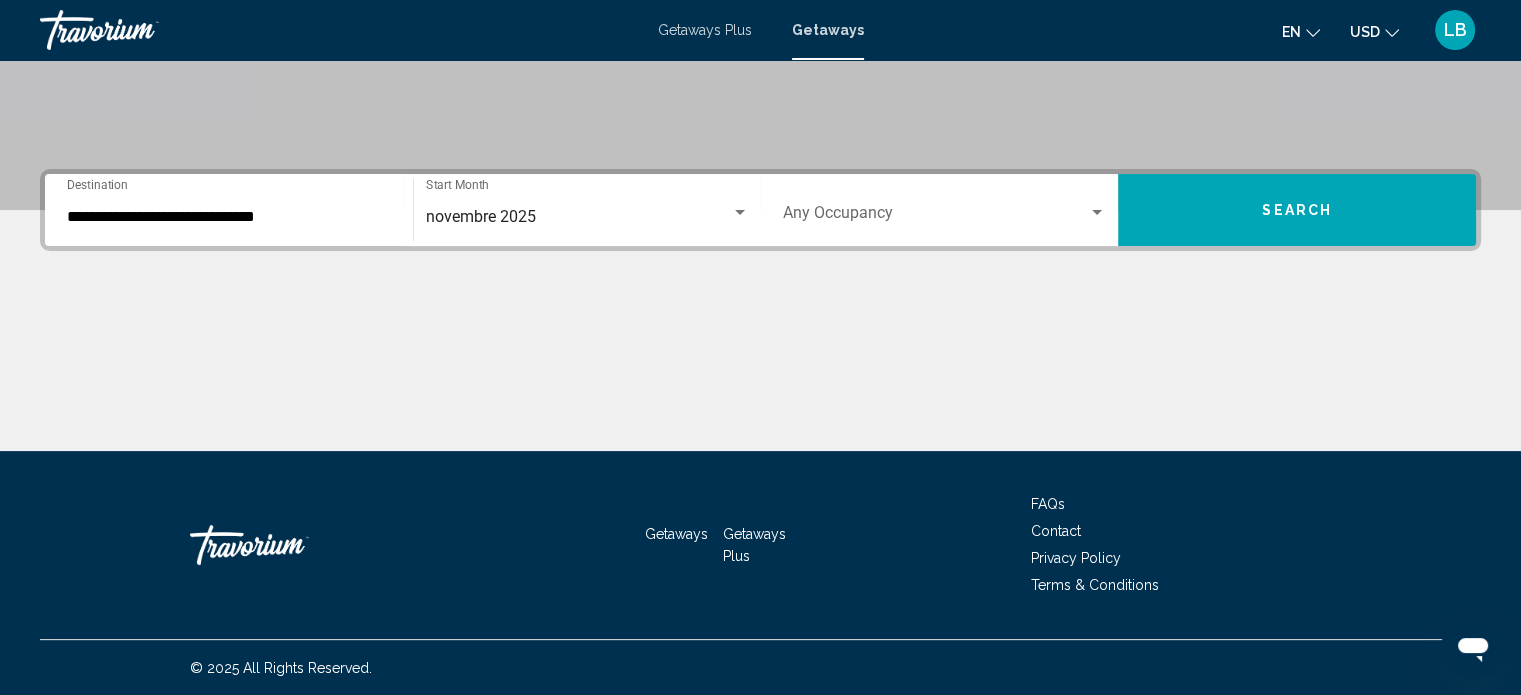 click on "Occupancy Any Occupancy" at bounding box center [945, 210] 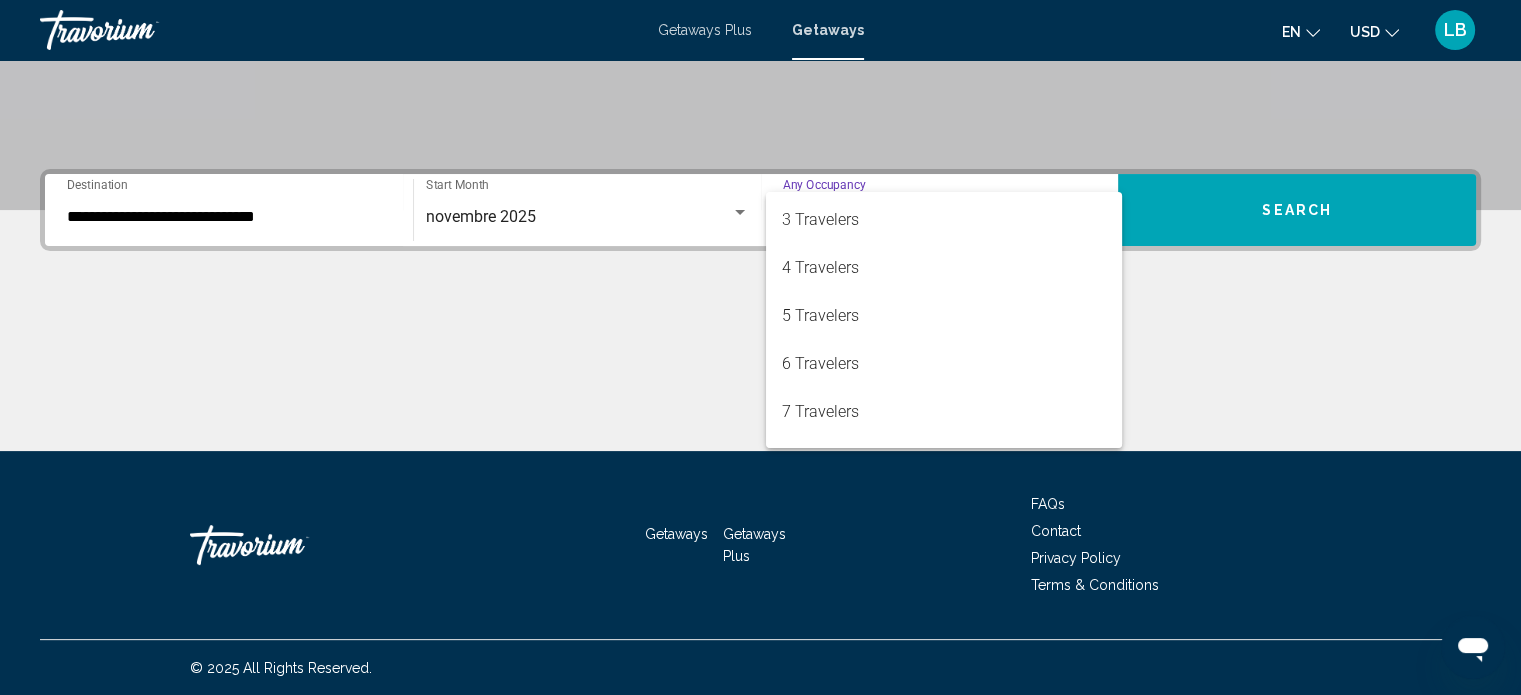 scroll, scrollTop: 126, scrollLeft: 0, axis: vertical 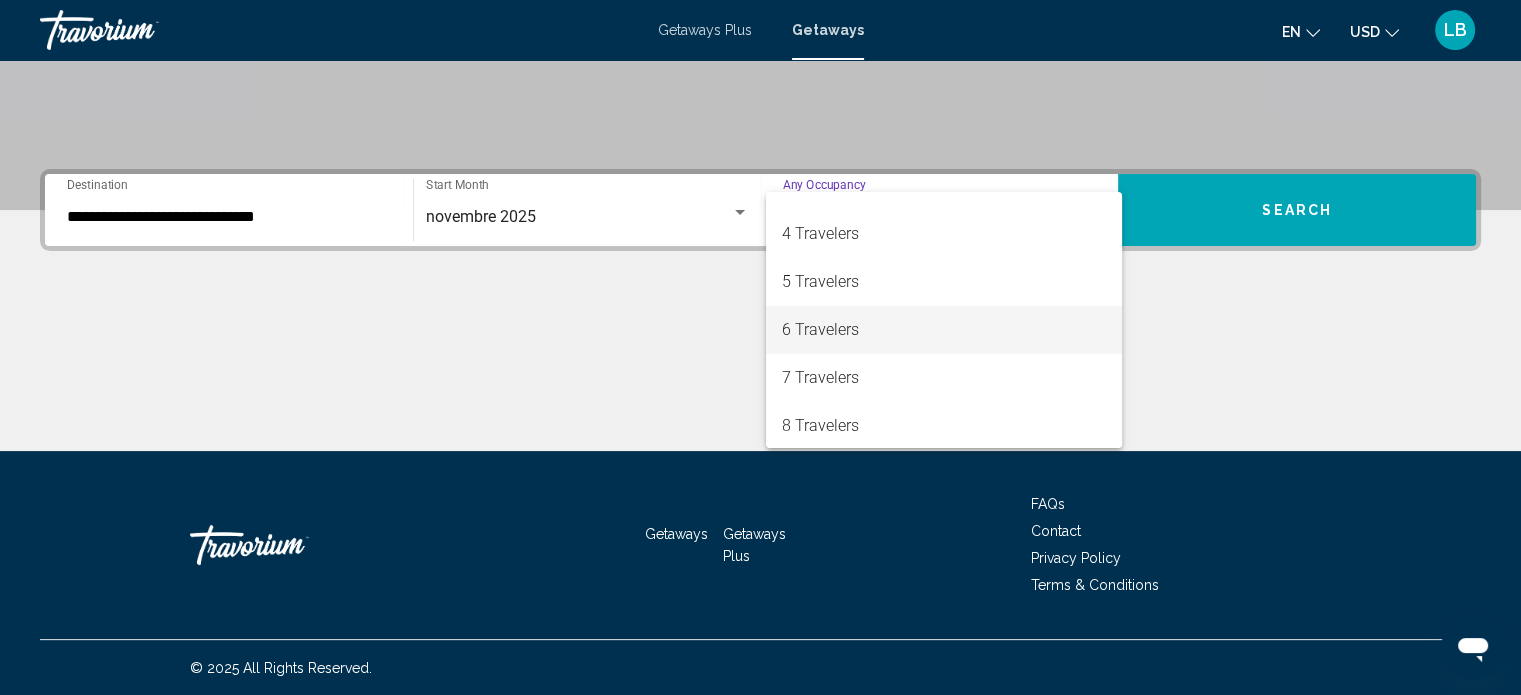 click on "6 Travelers" at bounding box center [944, 330] 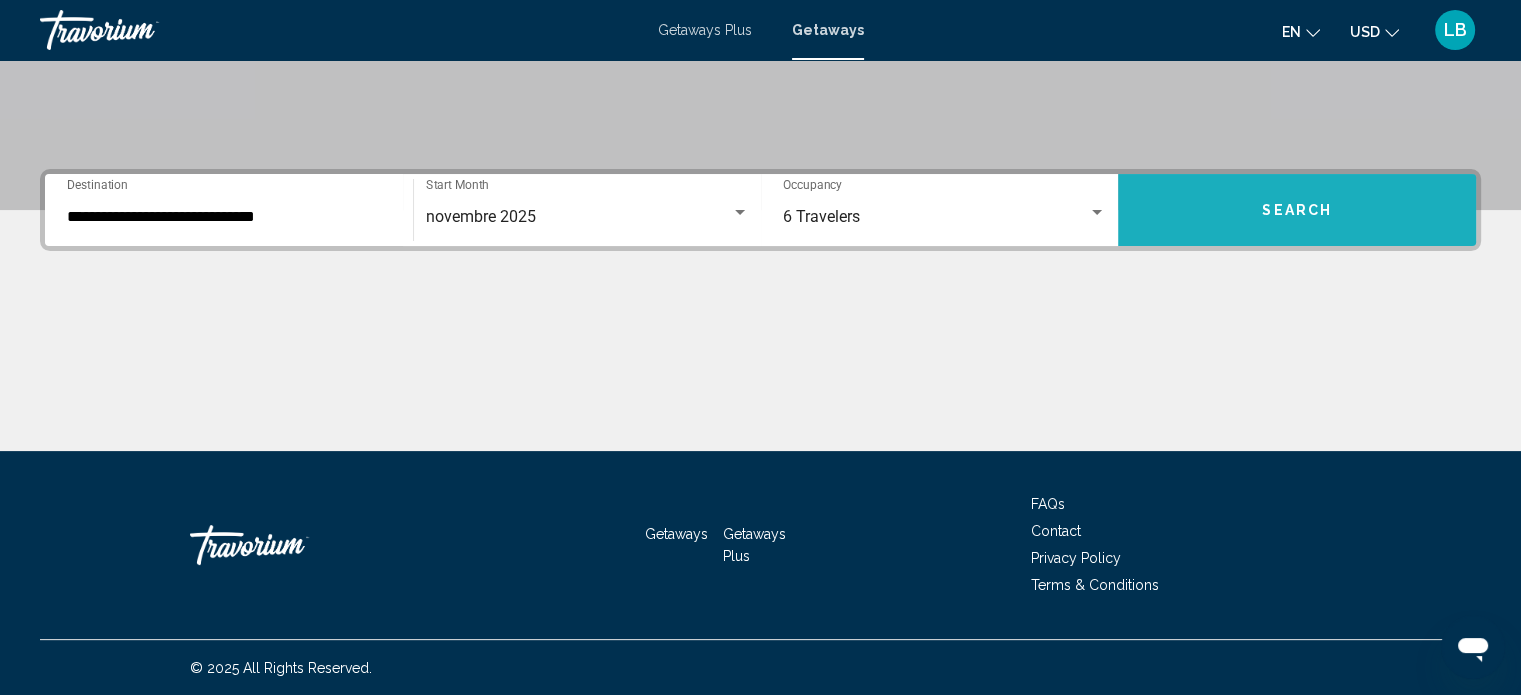 click on "Search" at bounding box center [1297, 211] 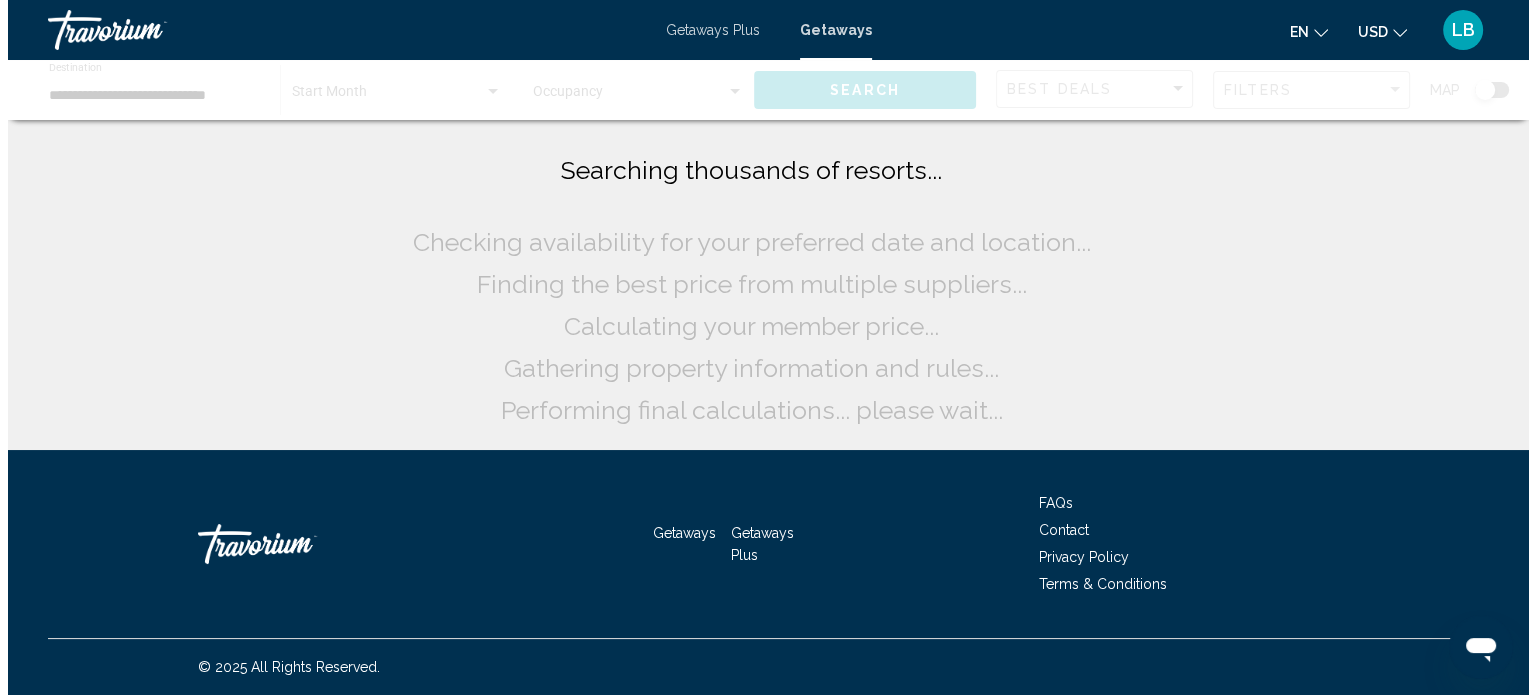 scroll, scrollTop: 0, scrollLeft: 0, axis: both 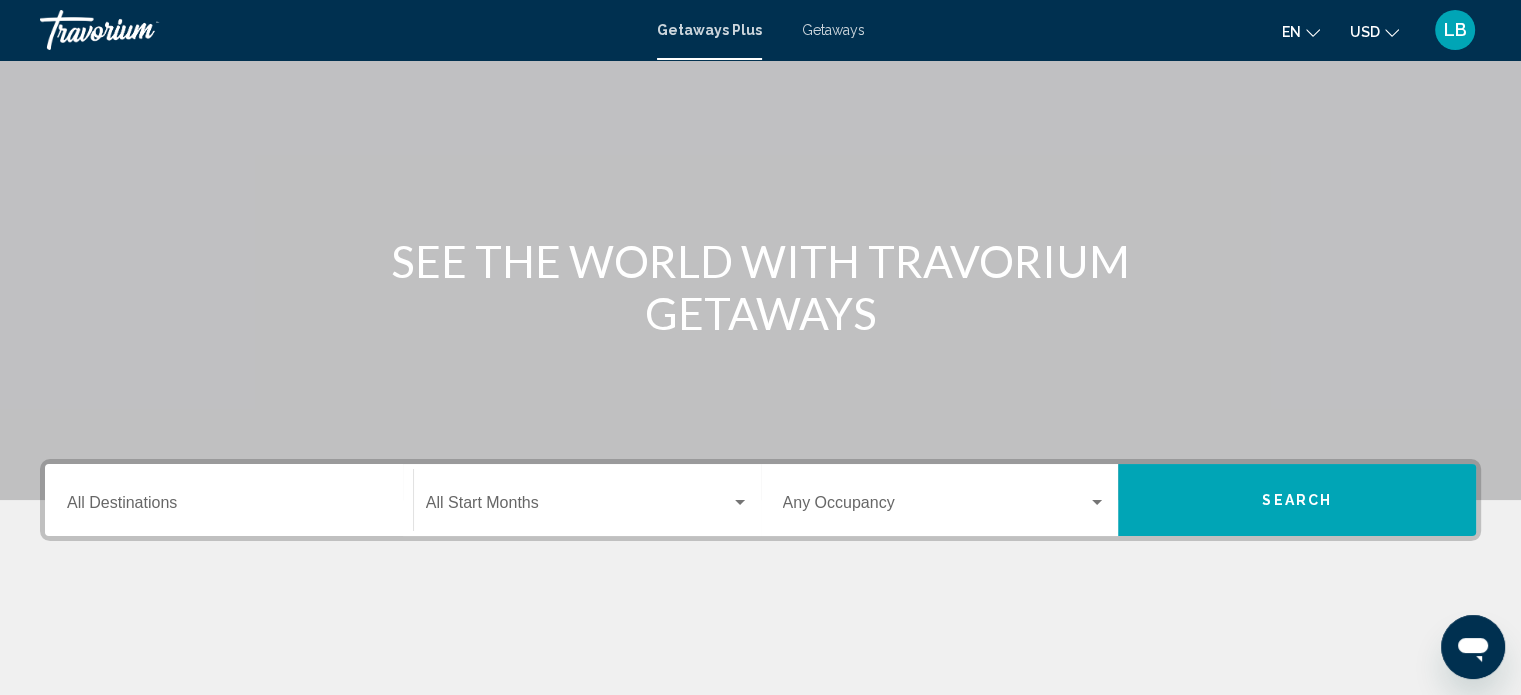 click on "USD" 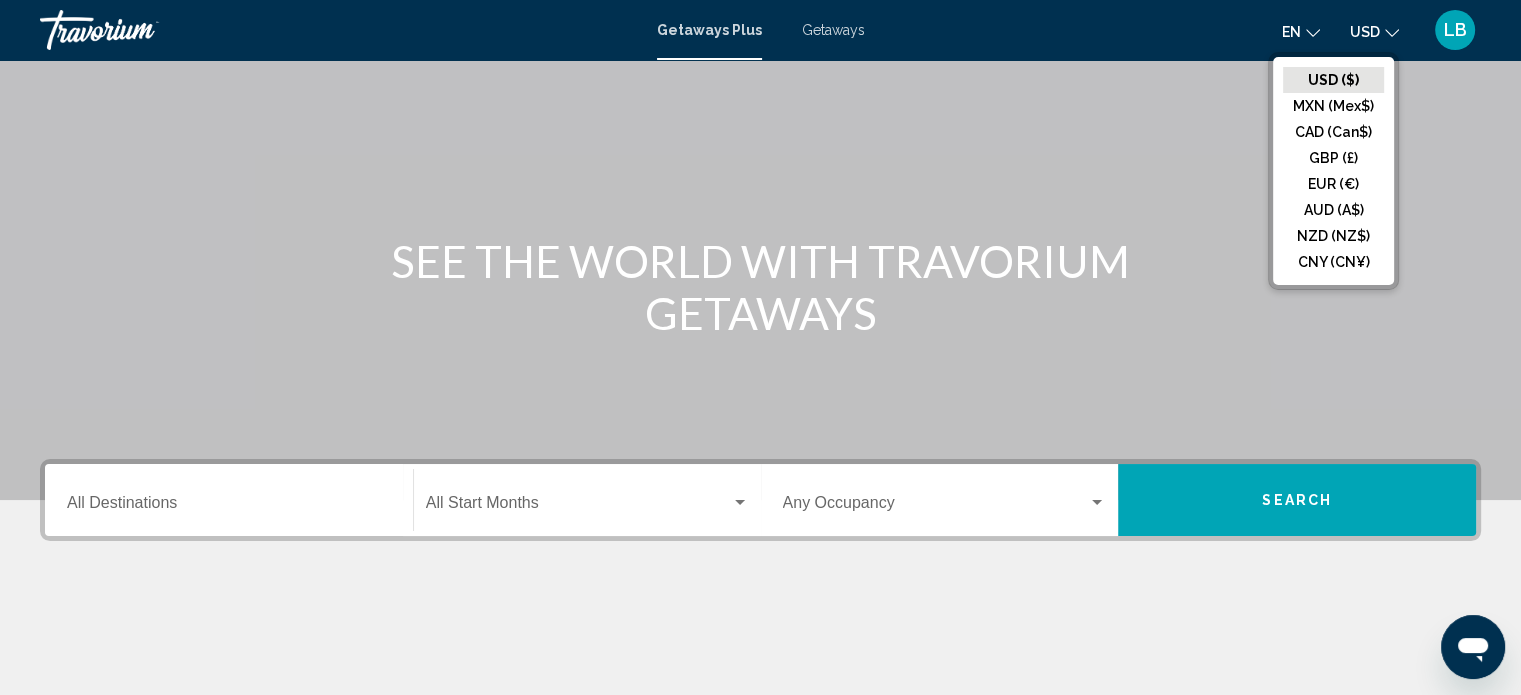 click on "CAD (Can$)" 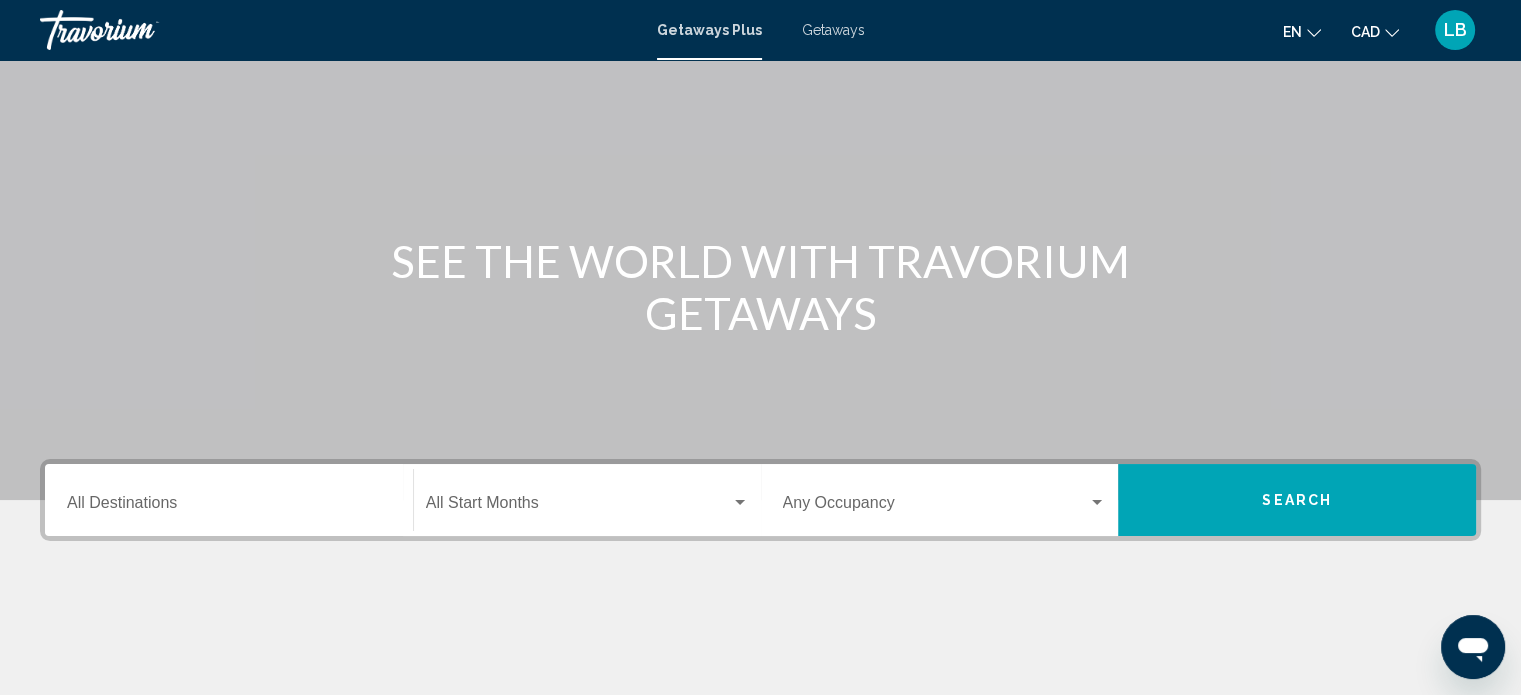 click on "Getaways Plus  Getaways en
English Español Français Italiano Português русский CAD
USD ($) MXN (Mex$) CAD (Can$) GBP (£) EUR (€) AUD (A$) NZD (NZ$) CNY (CN¥) LB Login" at bounding box center (760, 30) 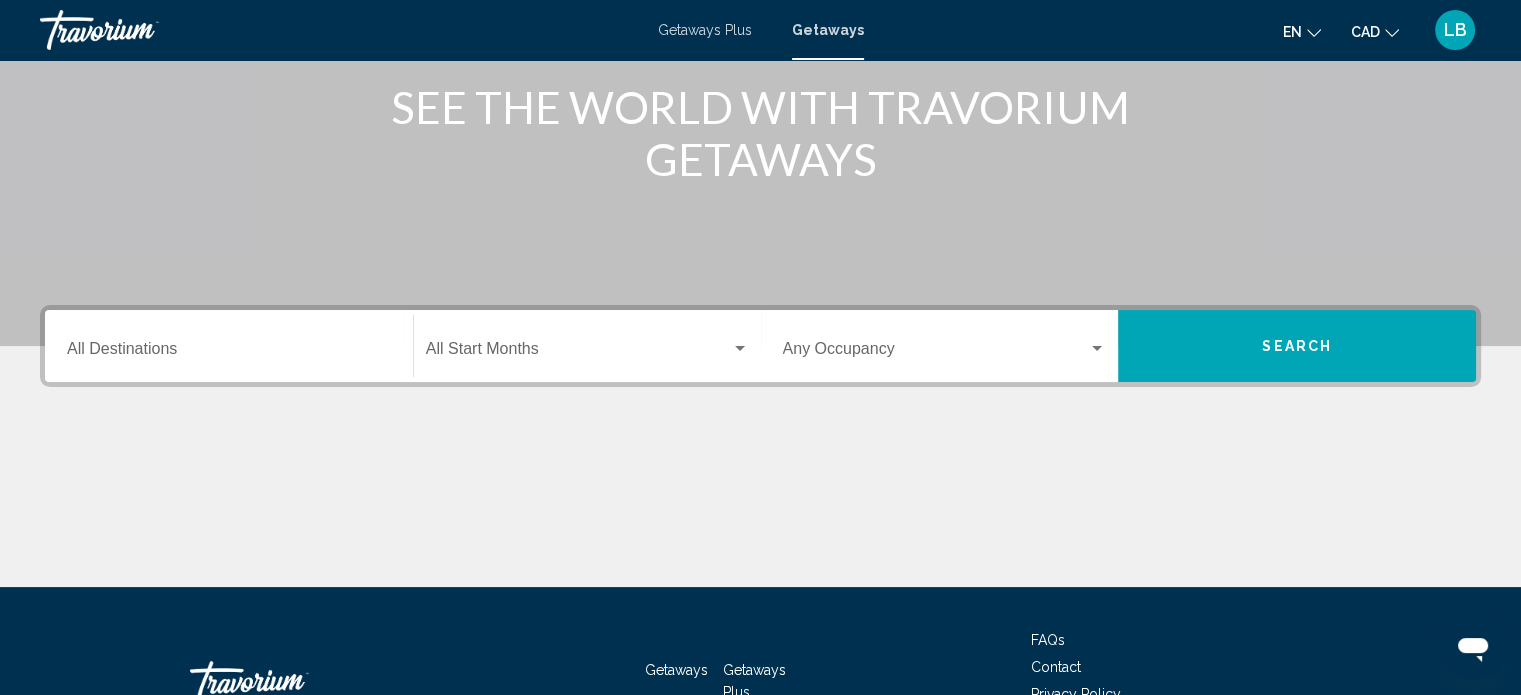 scroll, scrollTop: 300, scrollLeft: 0, axis: vertical 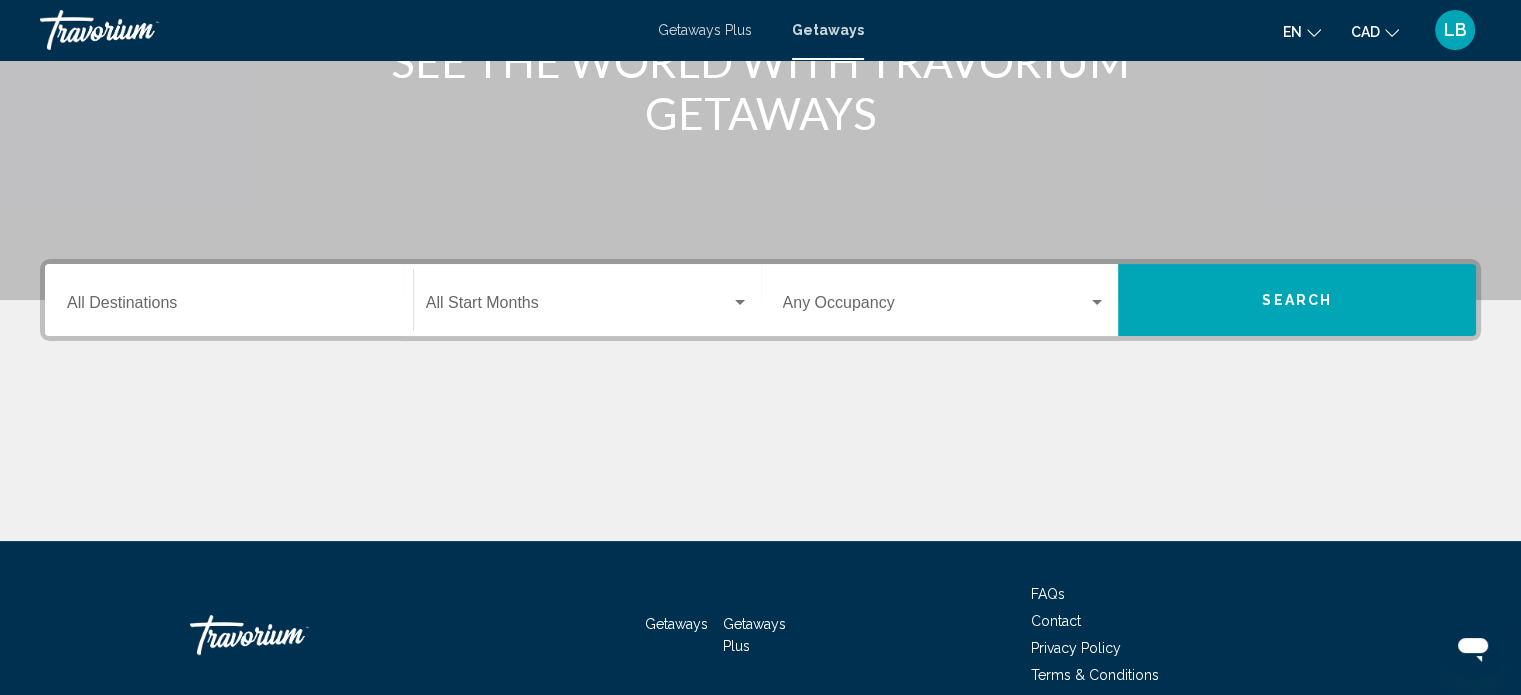 click on "Destination All Destinations" at bounding box center (229, 300) 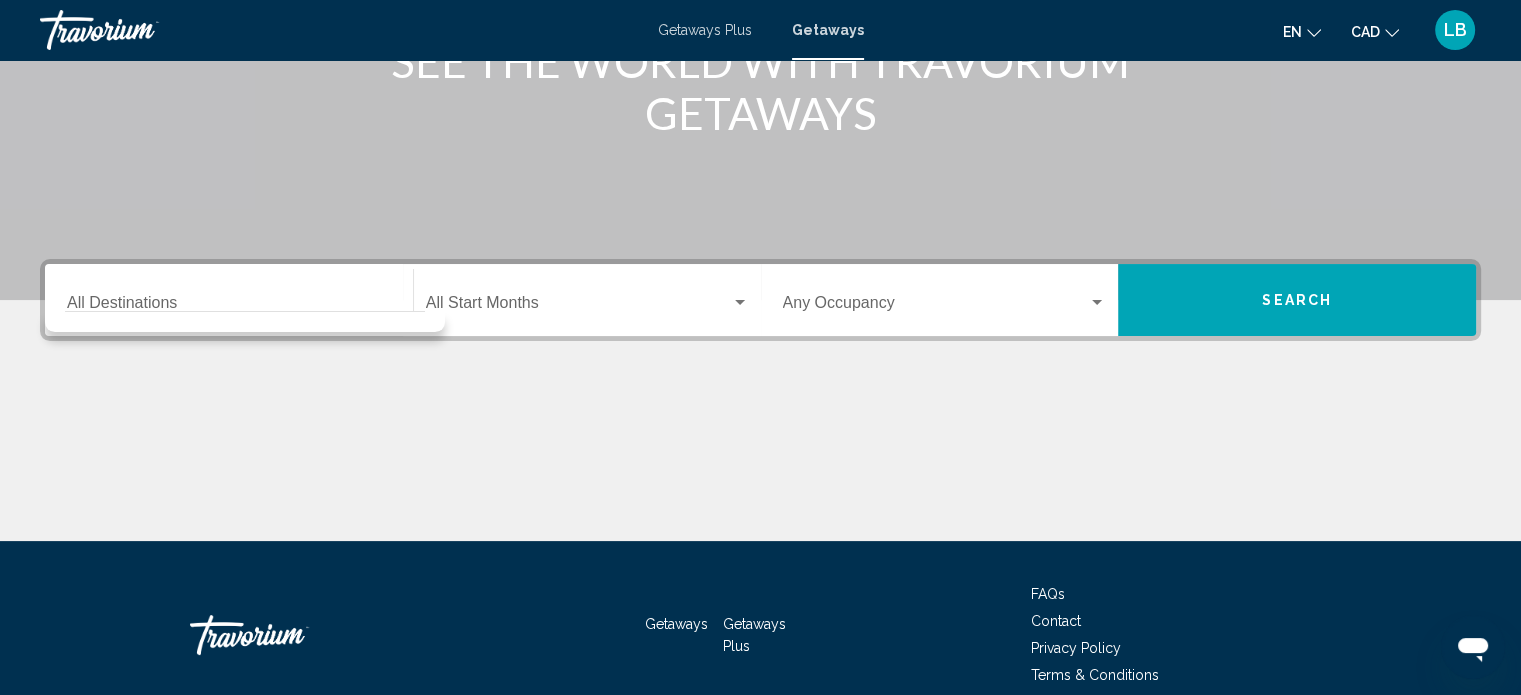 scroll, scrollTop: 390, scrollLeft: 0, axis: vertical 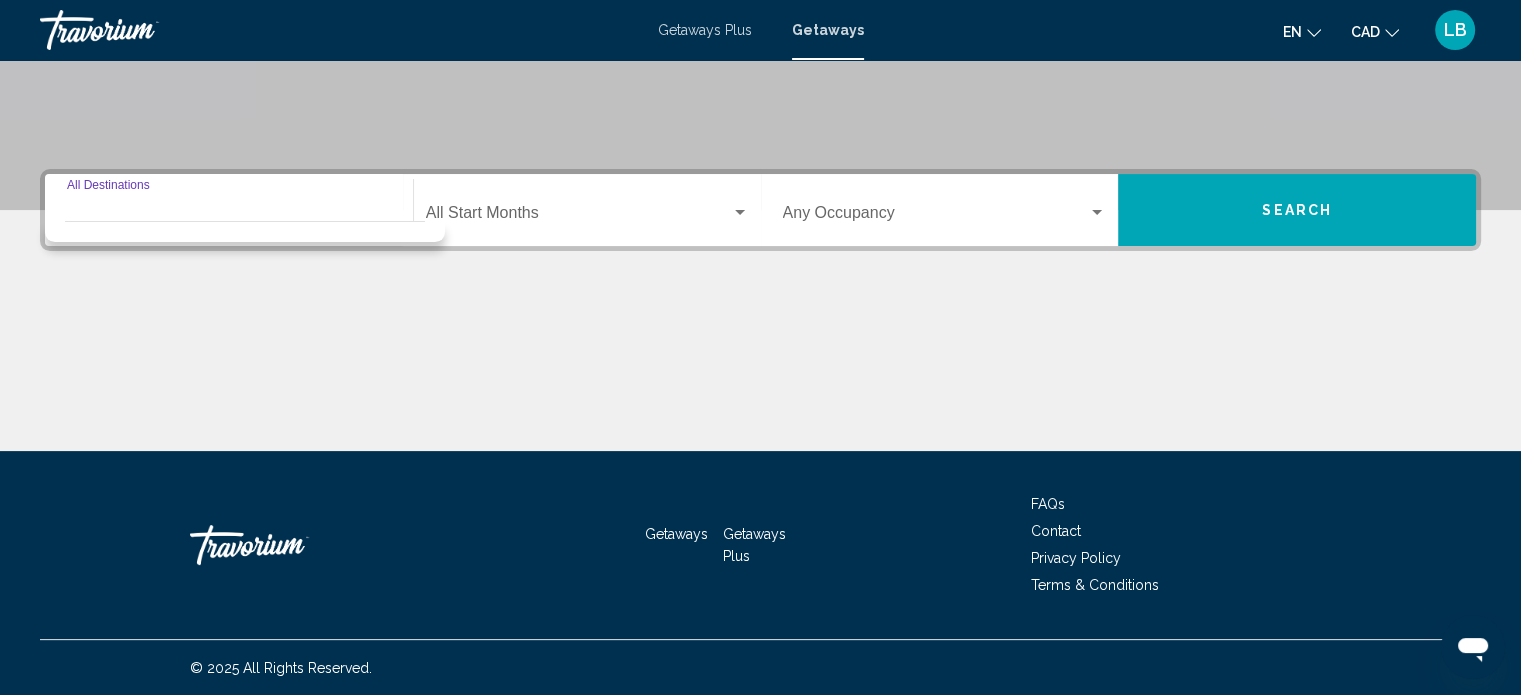 click on "Destination All Destinations" at bounding box center (229, 217) 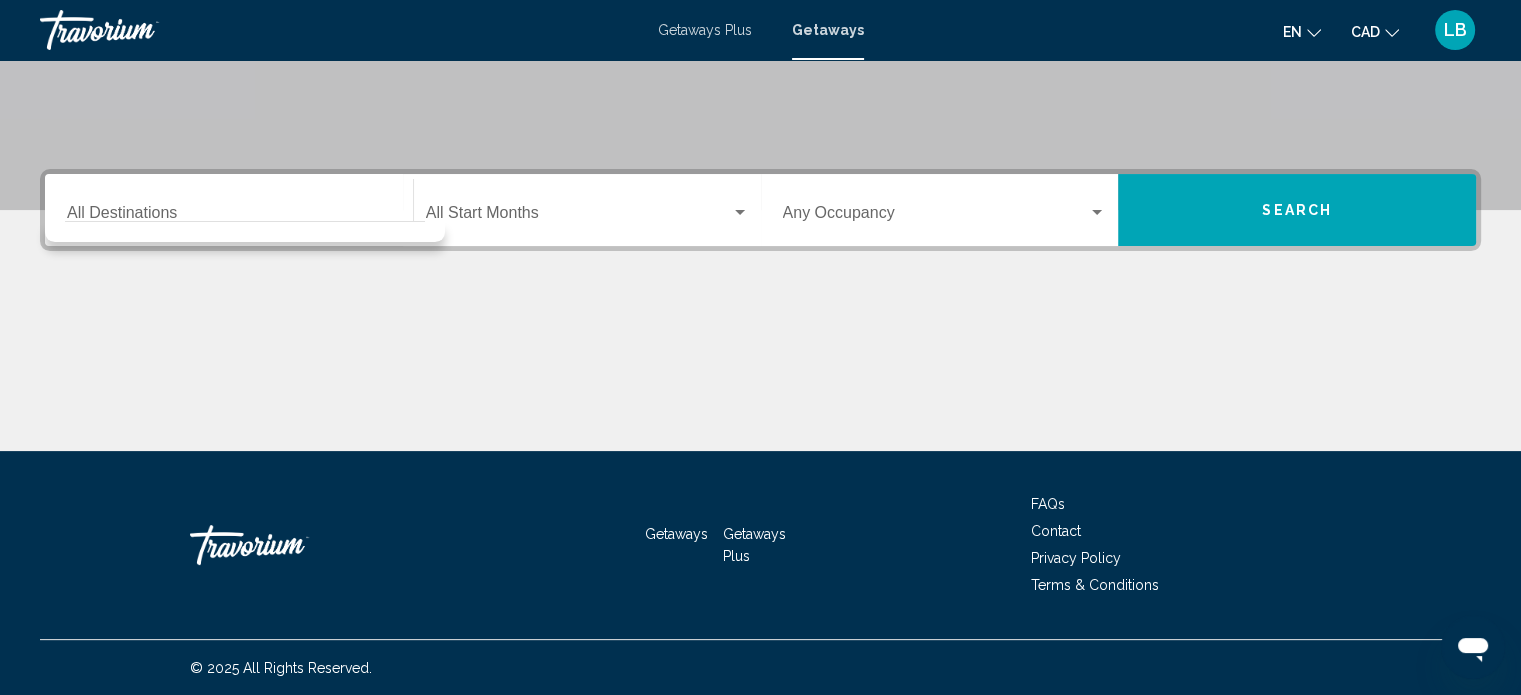 click on "Getaways Plus" at bounding box center (705, 30) 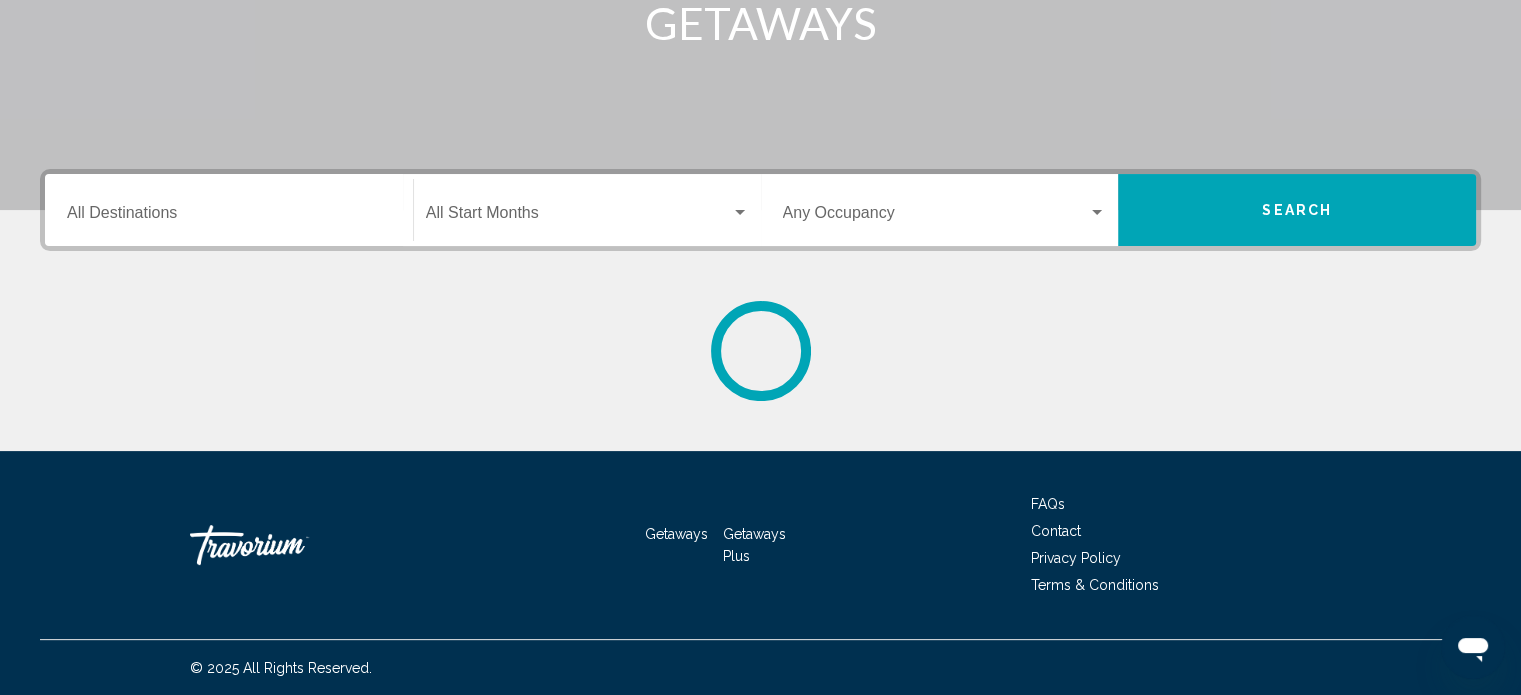 scroll, scrollTop: 0, scrollLeft: 0, axis: both 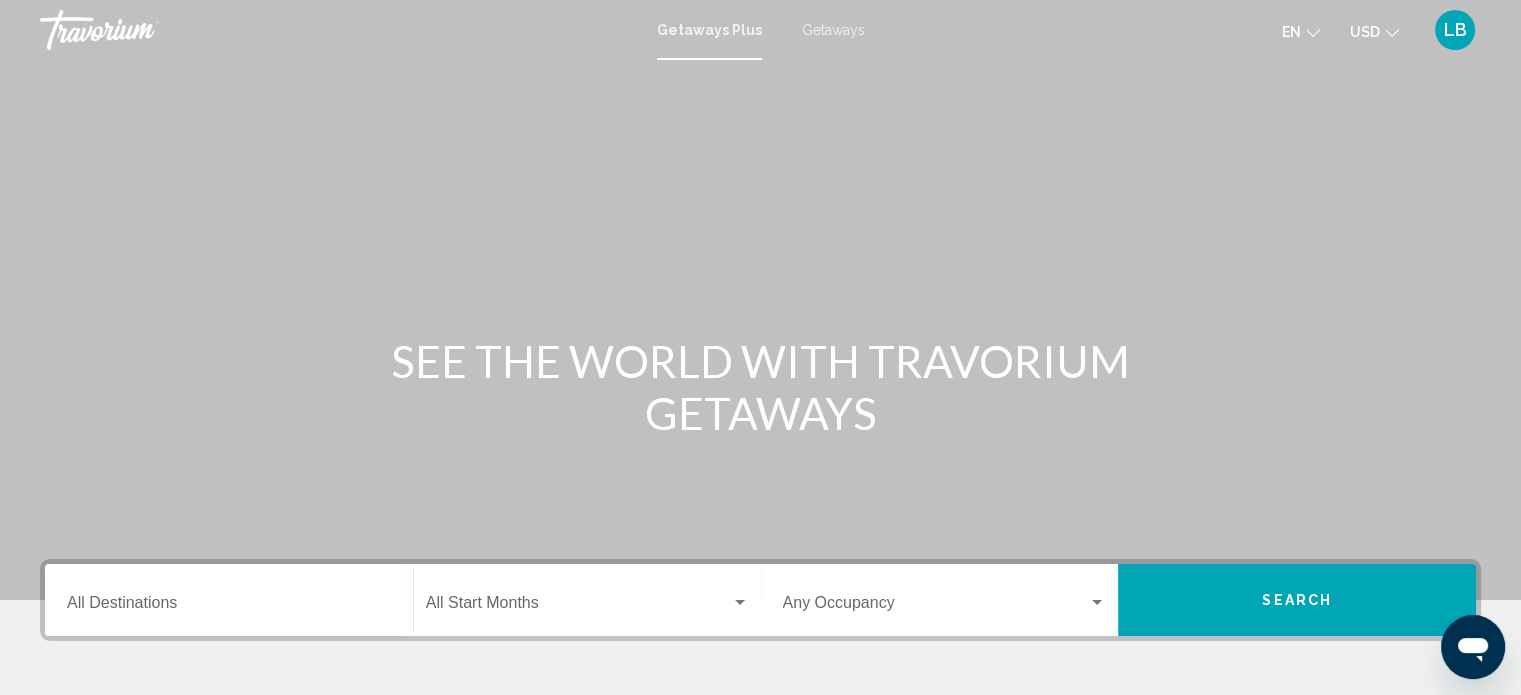 click on "Getaways" at bounding box center (833, 30) 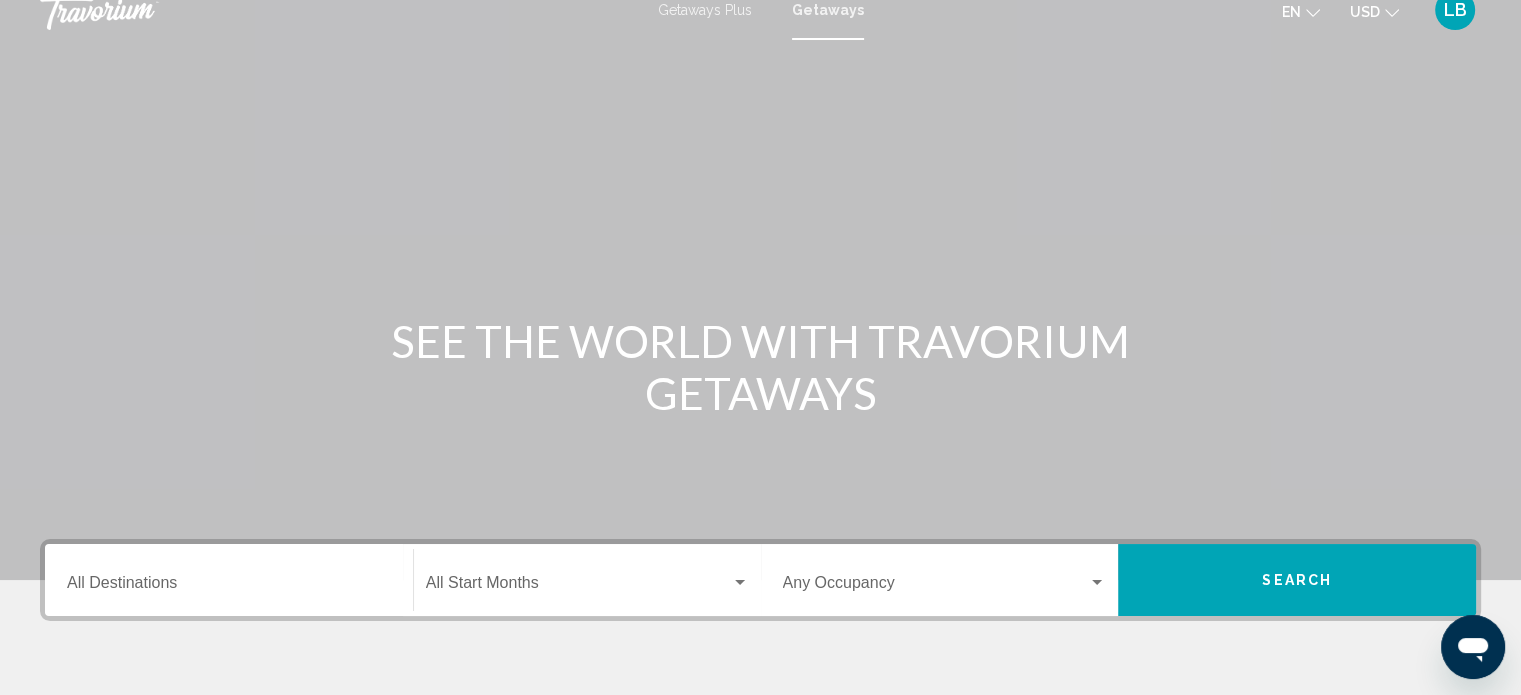 scroll, scrollTop: 0, scrollLeft: 0, axis: both 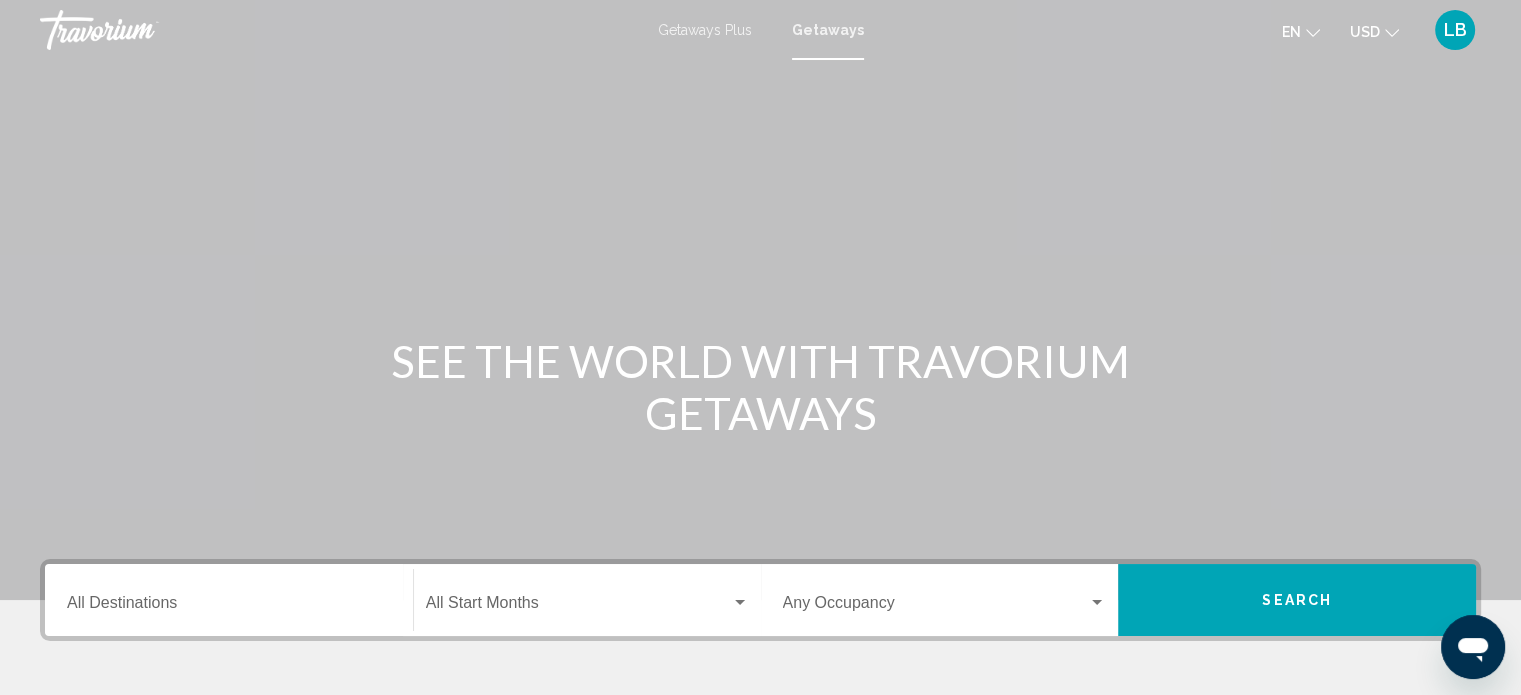 click on "USD" 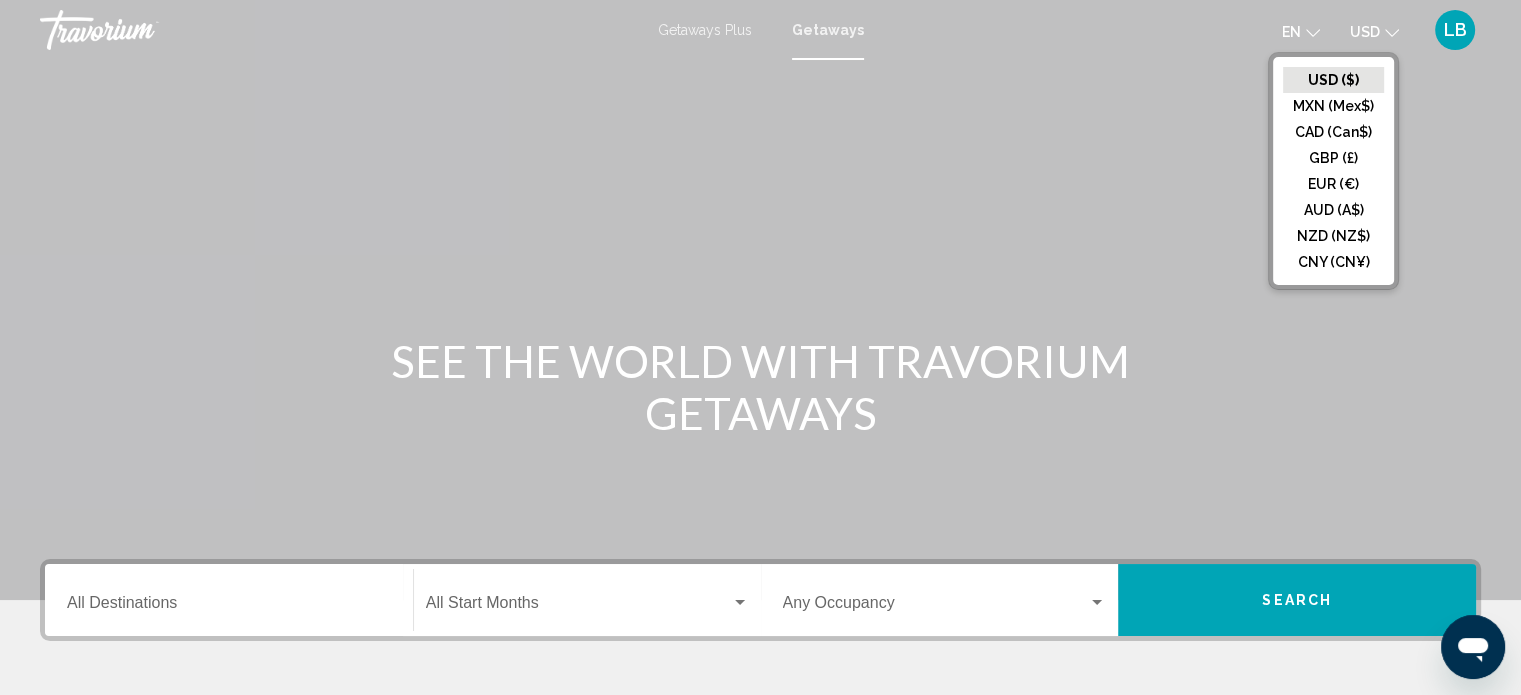 click on "CAD (Can$)" 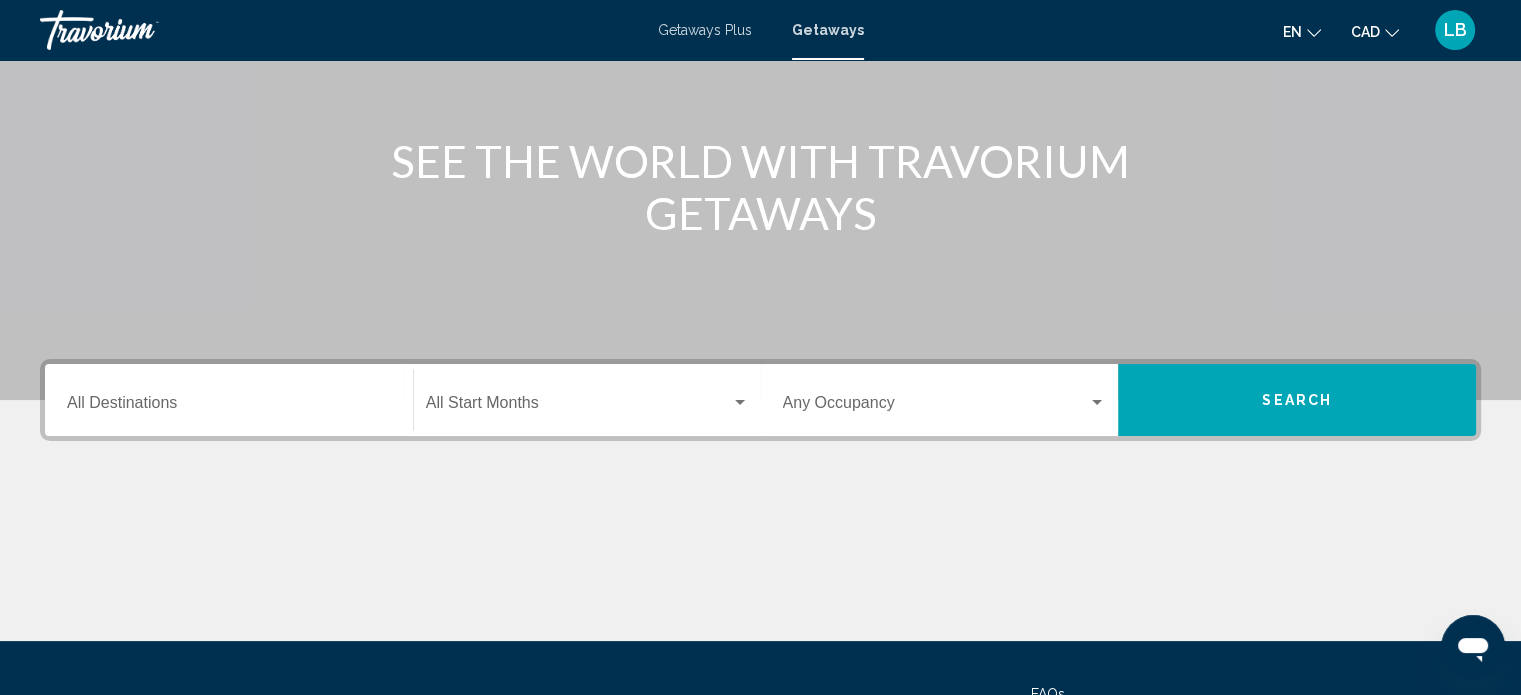 scroll, scrollTop: 300, scrollLeft: 0, axis: vertical 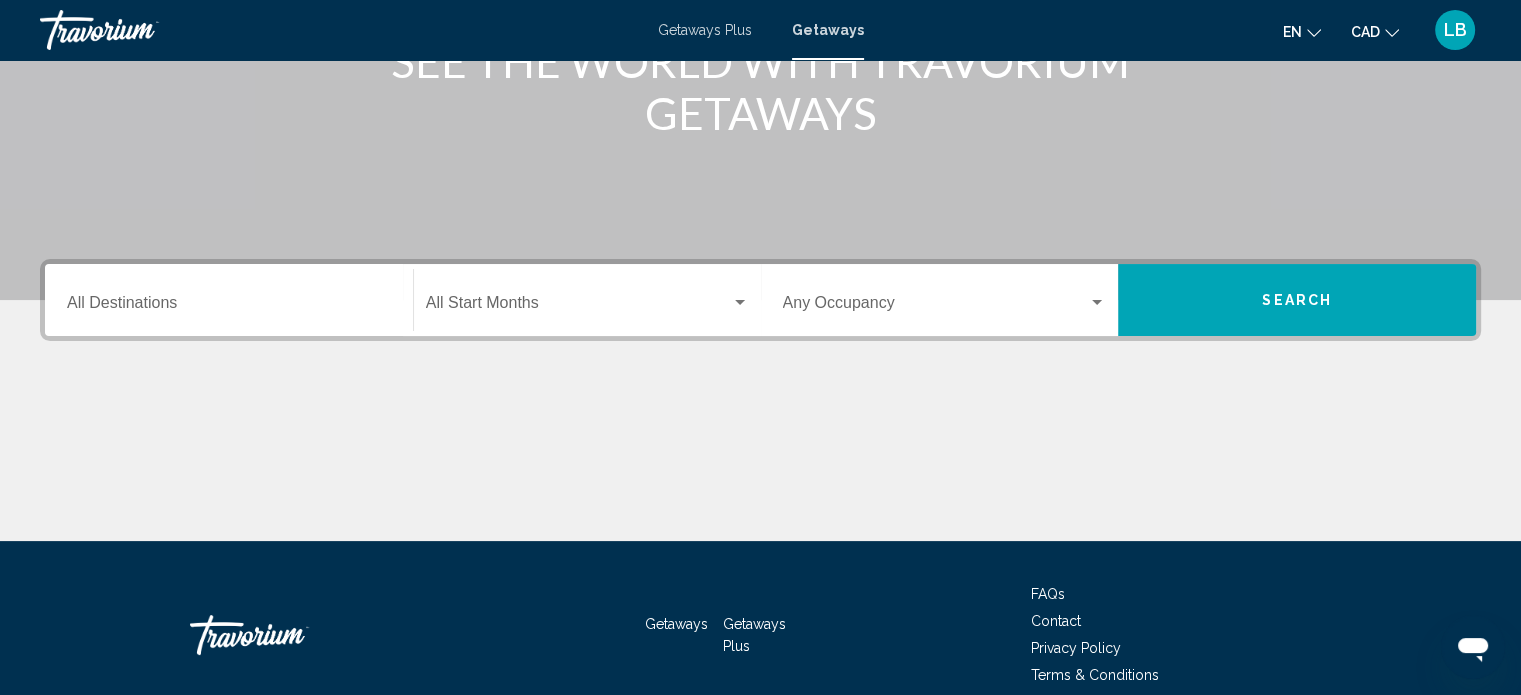 click on "Destination All Destinations" at bounding box center [229, 300] 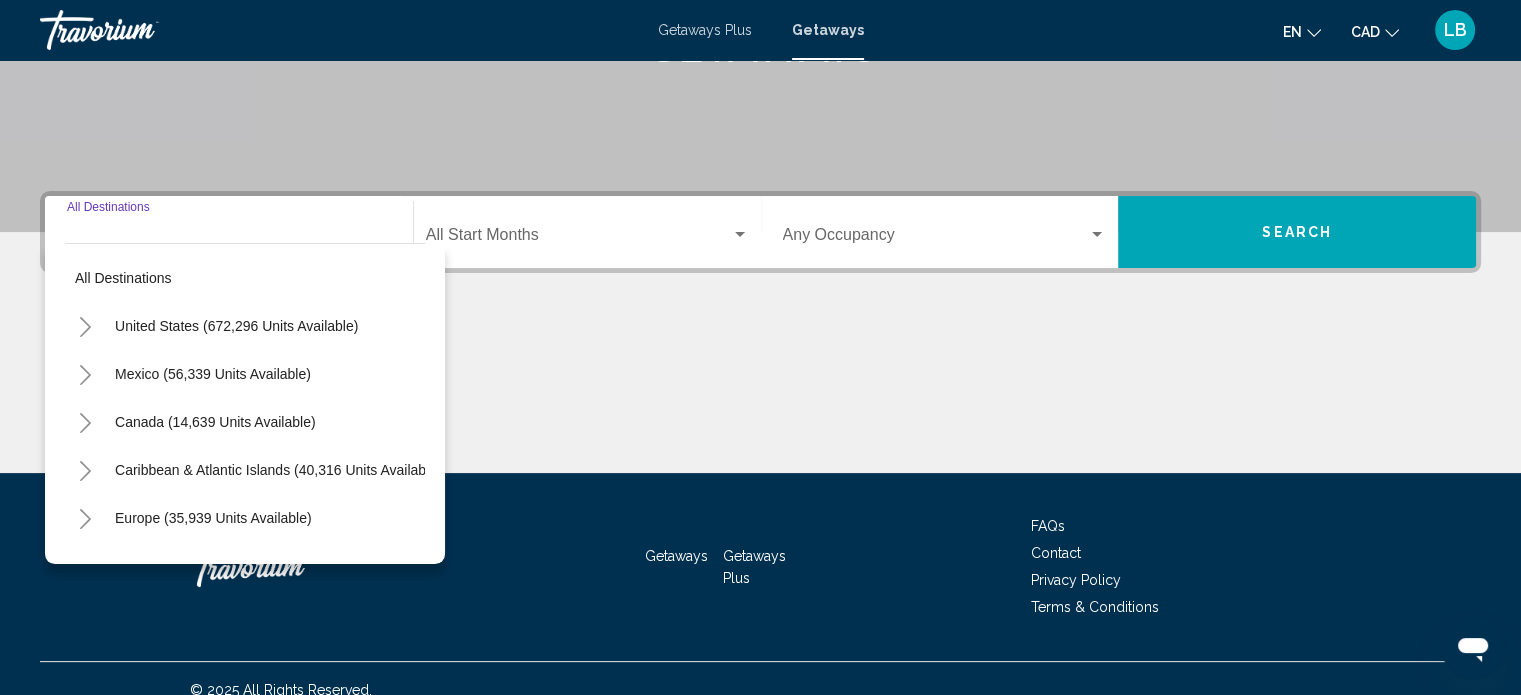 scroll, scrollTop: 390, scrollLeft: 0, axis: vertical 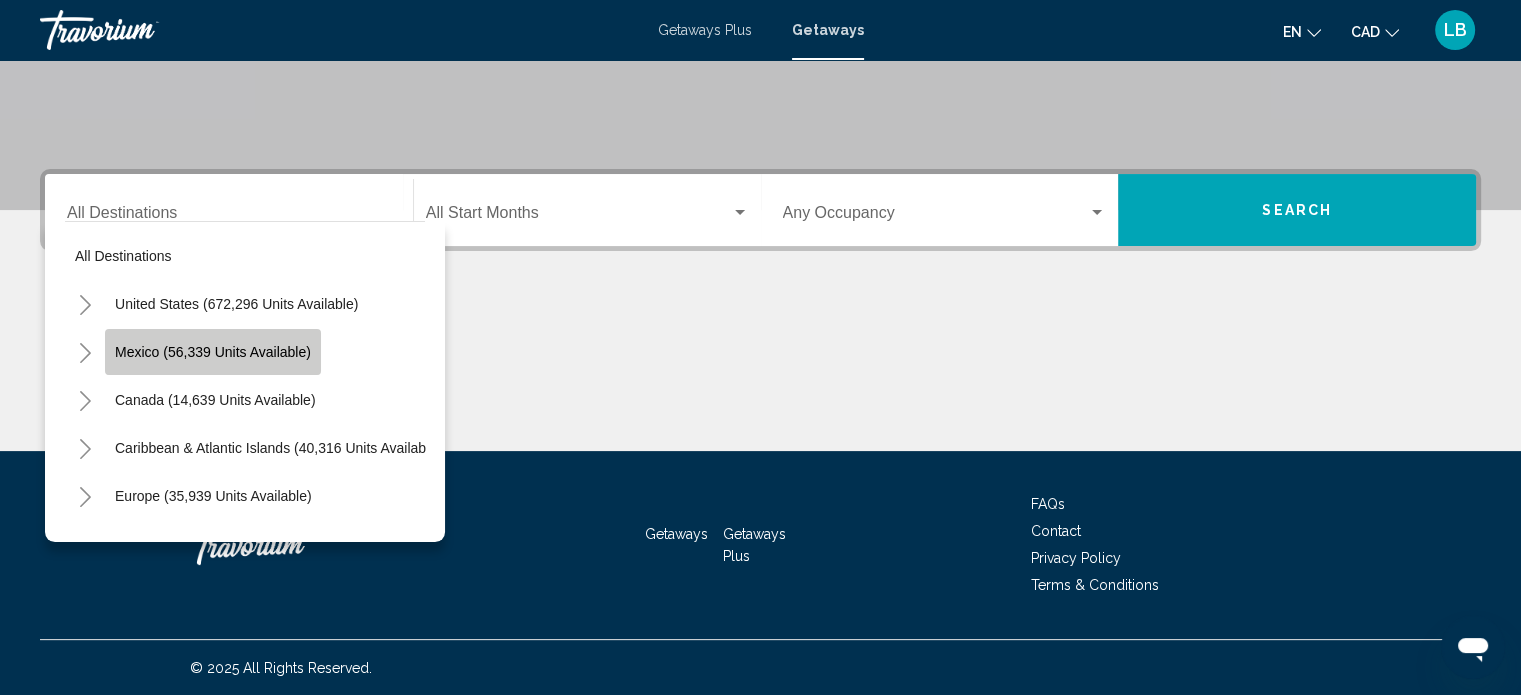 click on "Mexico (56,339 units available)" 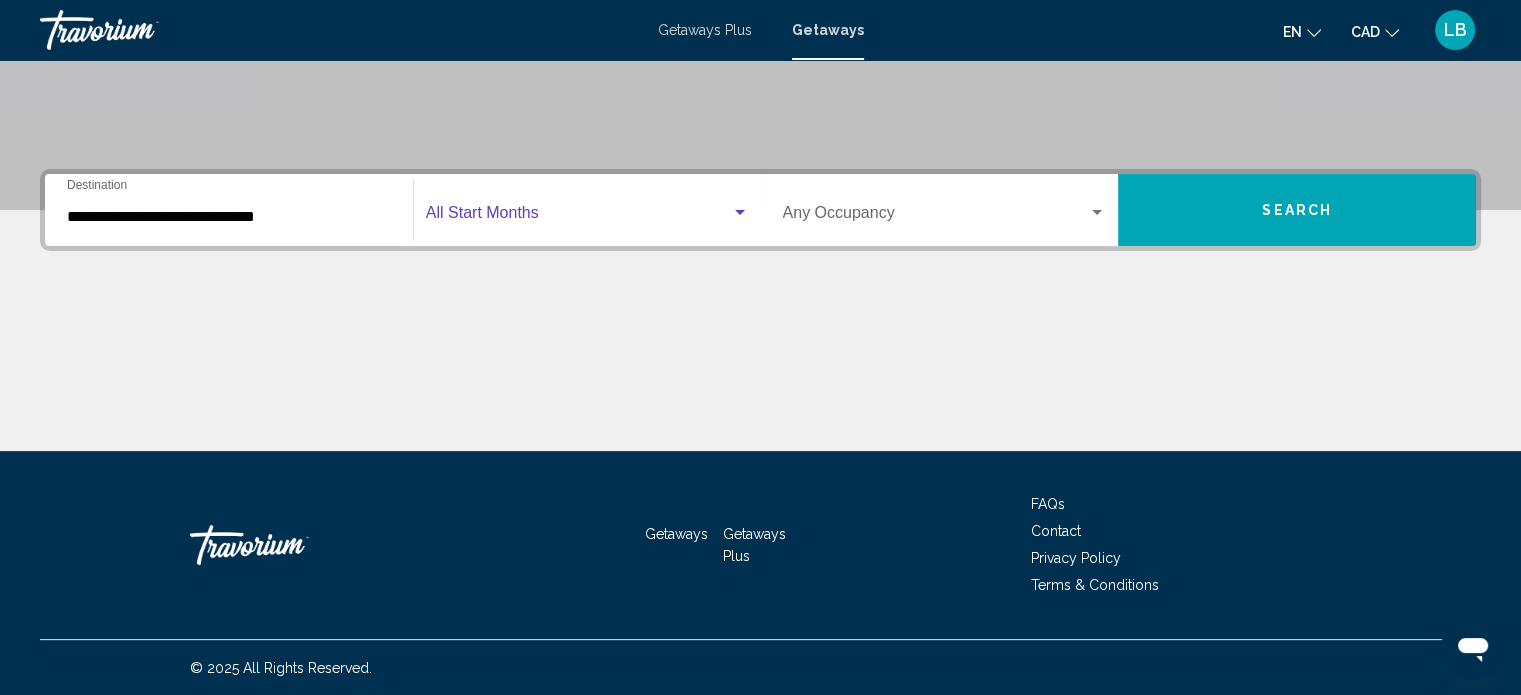 click at bounding box center (578, 217) 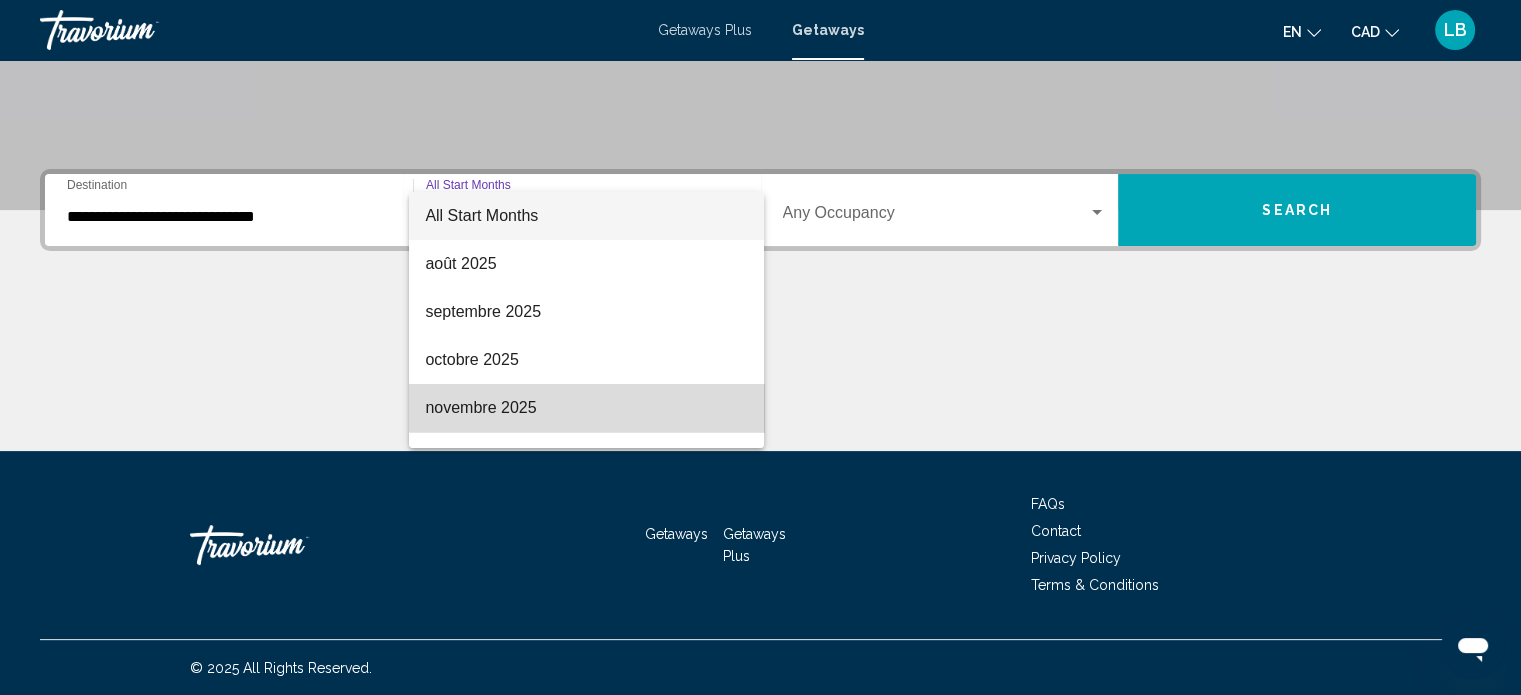 click on "novembre 2025" at bounding box center [586, 408] 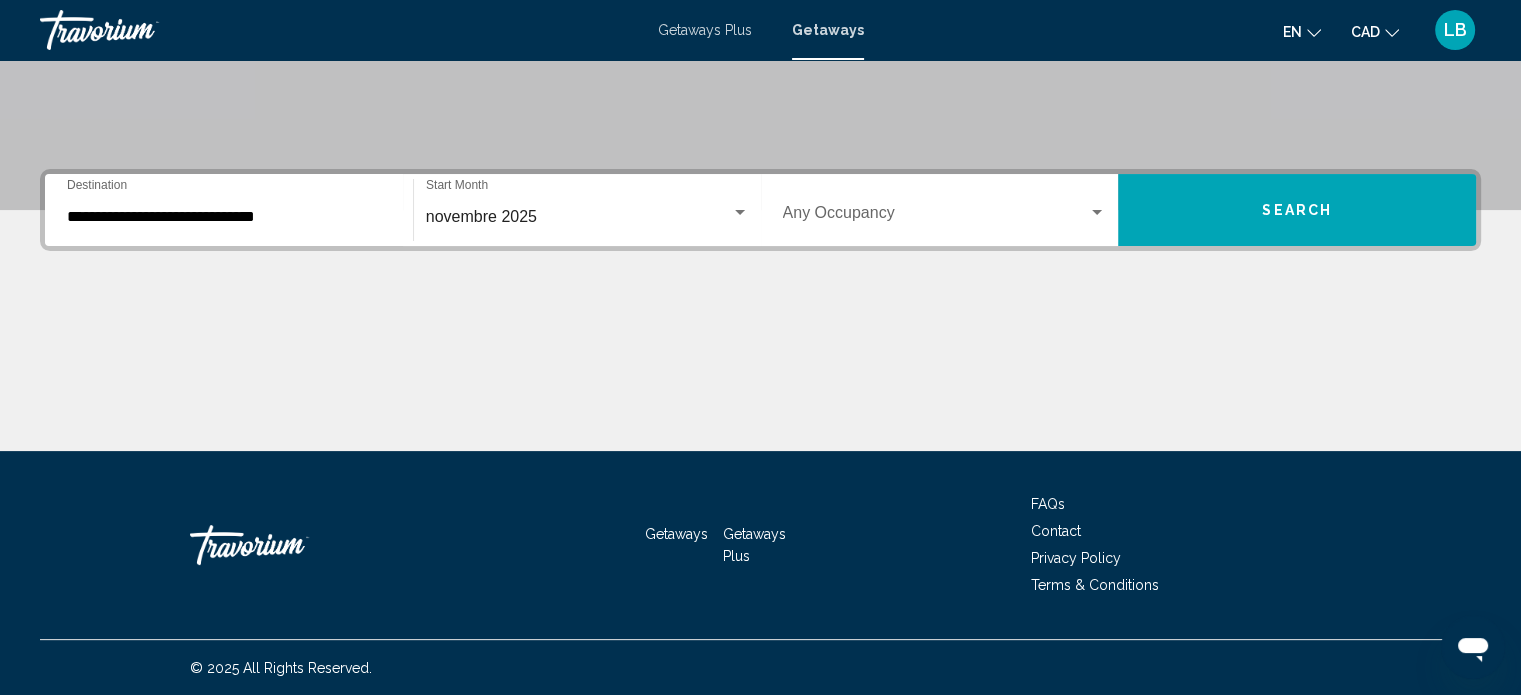 click on "Occupancy Any Occupancy" at bounding box center (945, 210) 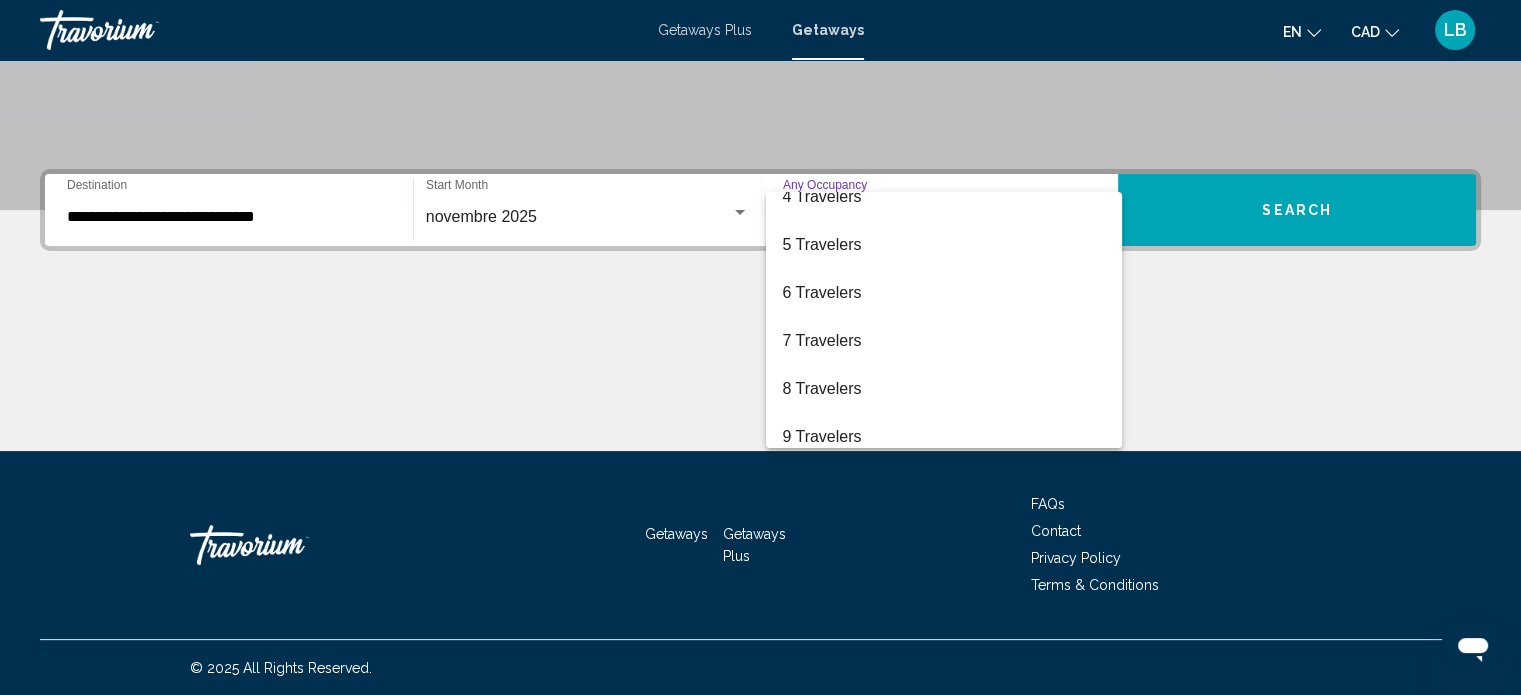 scroll, scrollTop: 200, scrollLeft: 0, axis: vertical 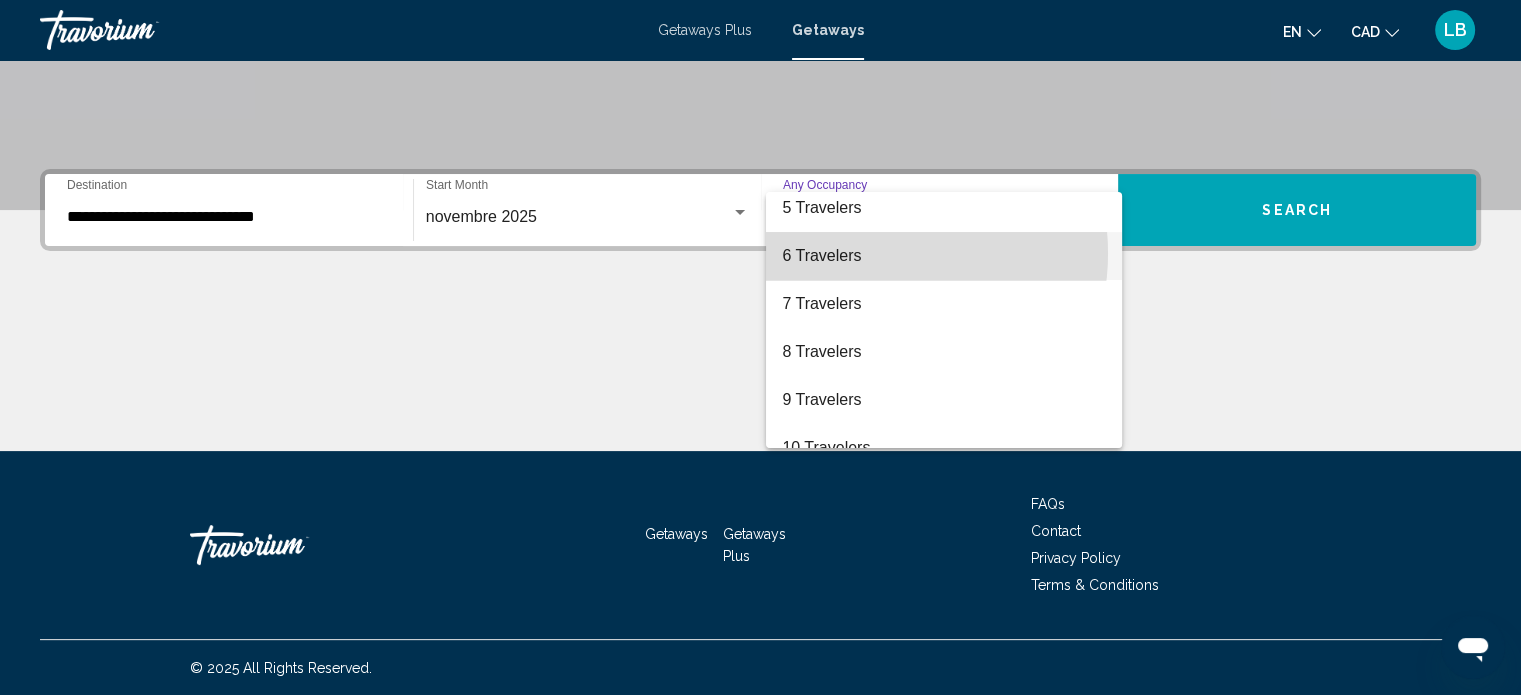 click on "6 Travelers" at bounding box center [944, 256] 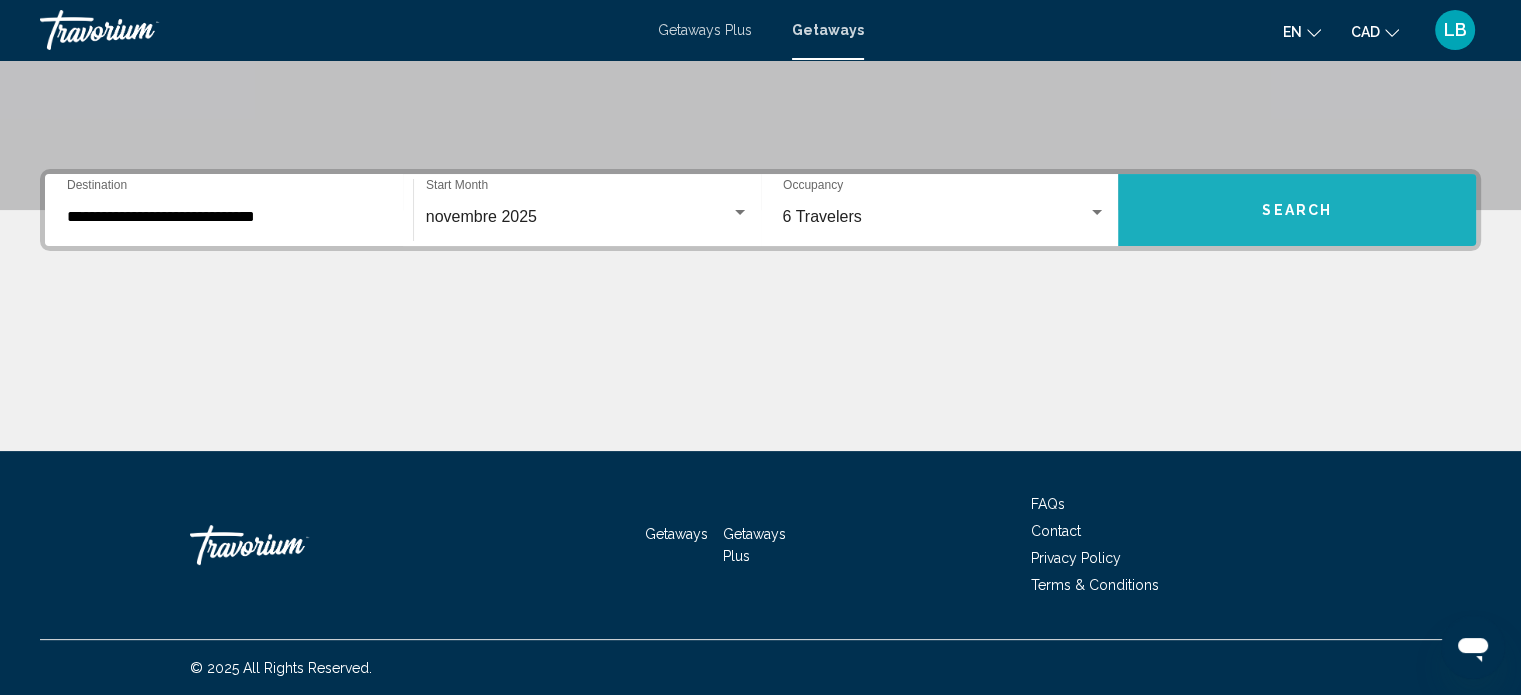 click on "Search" at bounding box center [1297, 210] 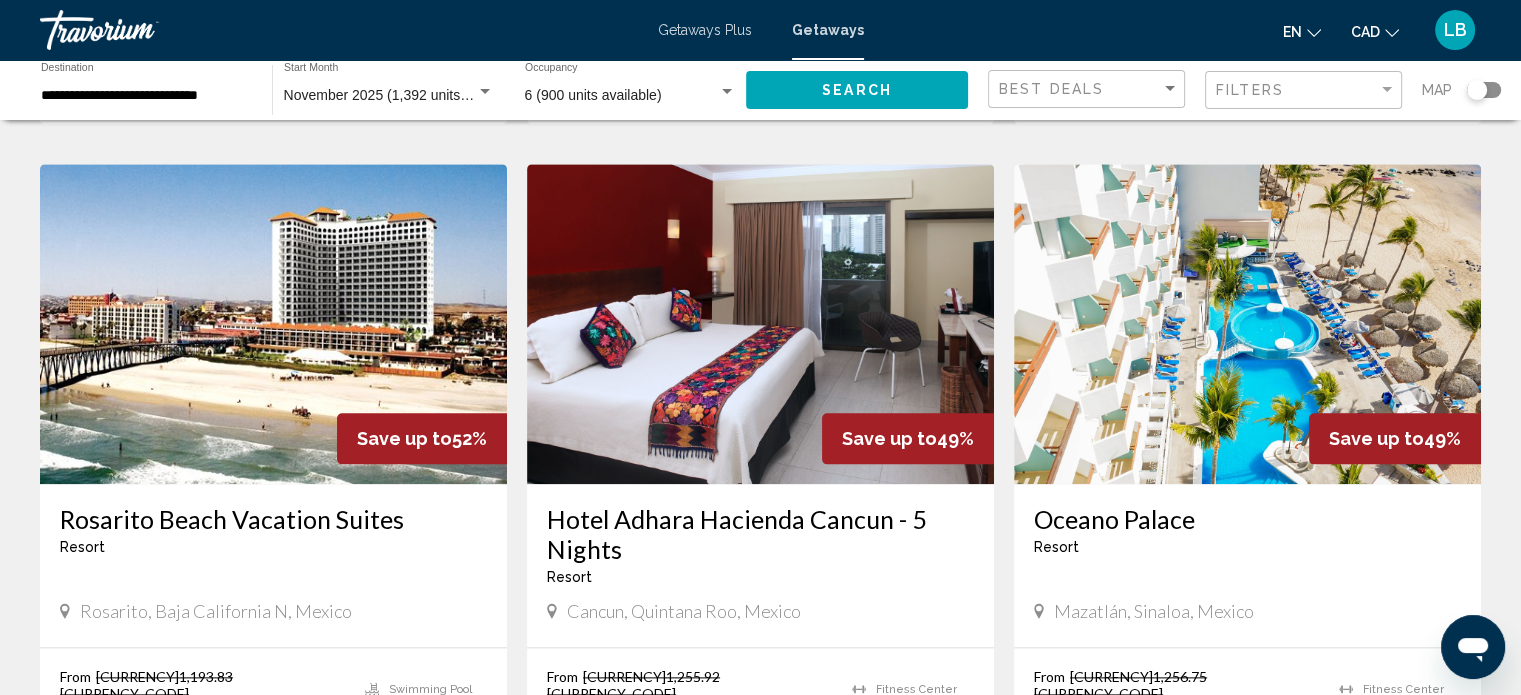 scroll, scrollTop: 2100, scrollLeft: 0, axis: vertical 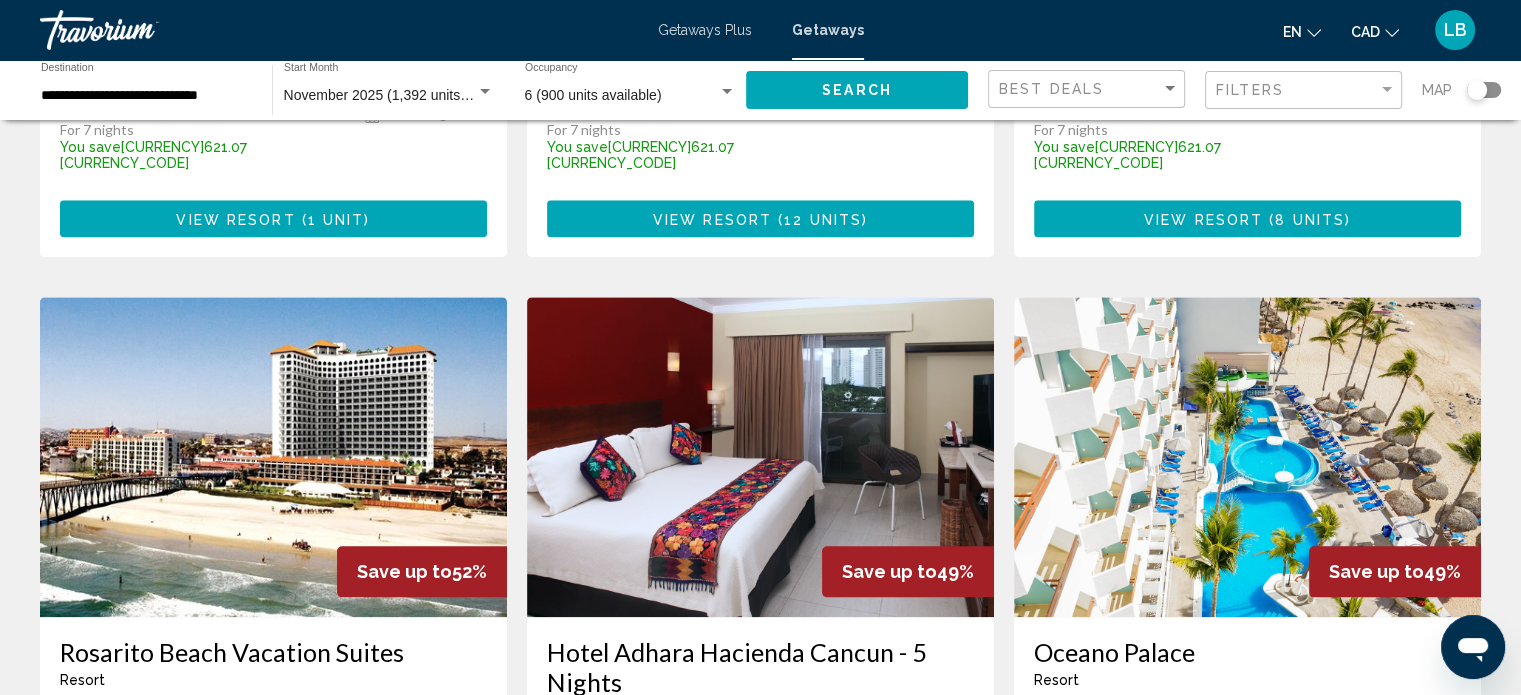 click at bounding box center (273, 457) 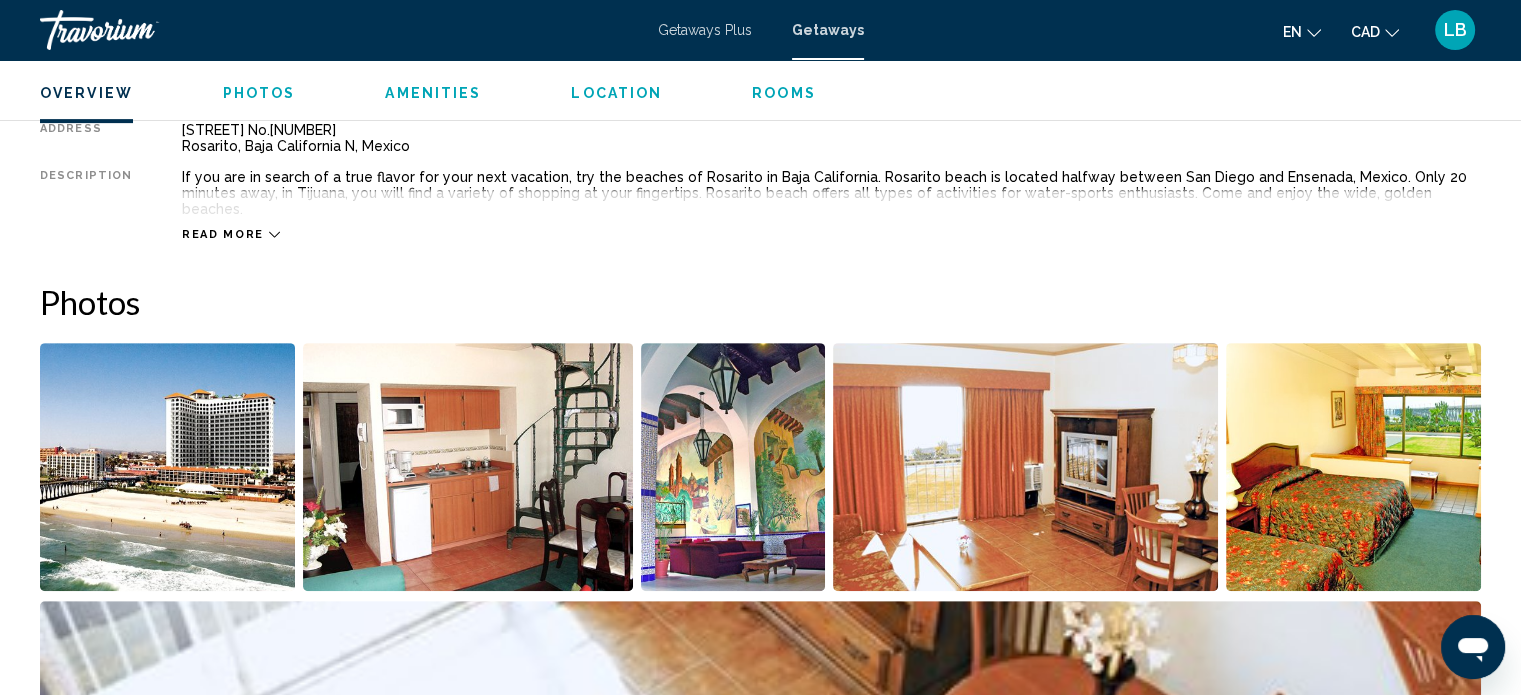 scroll, scrollTop: 712, scrollLeft: 0, axis: vertical 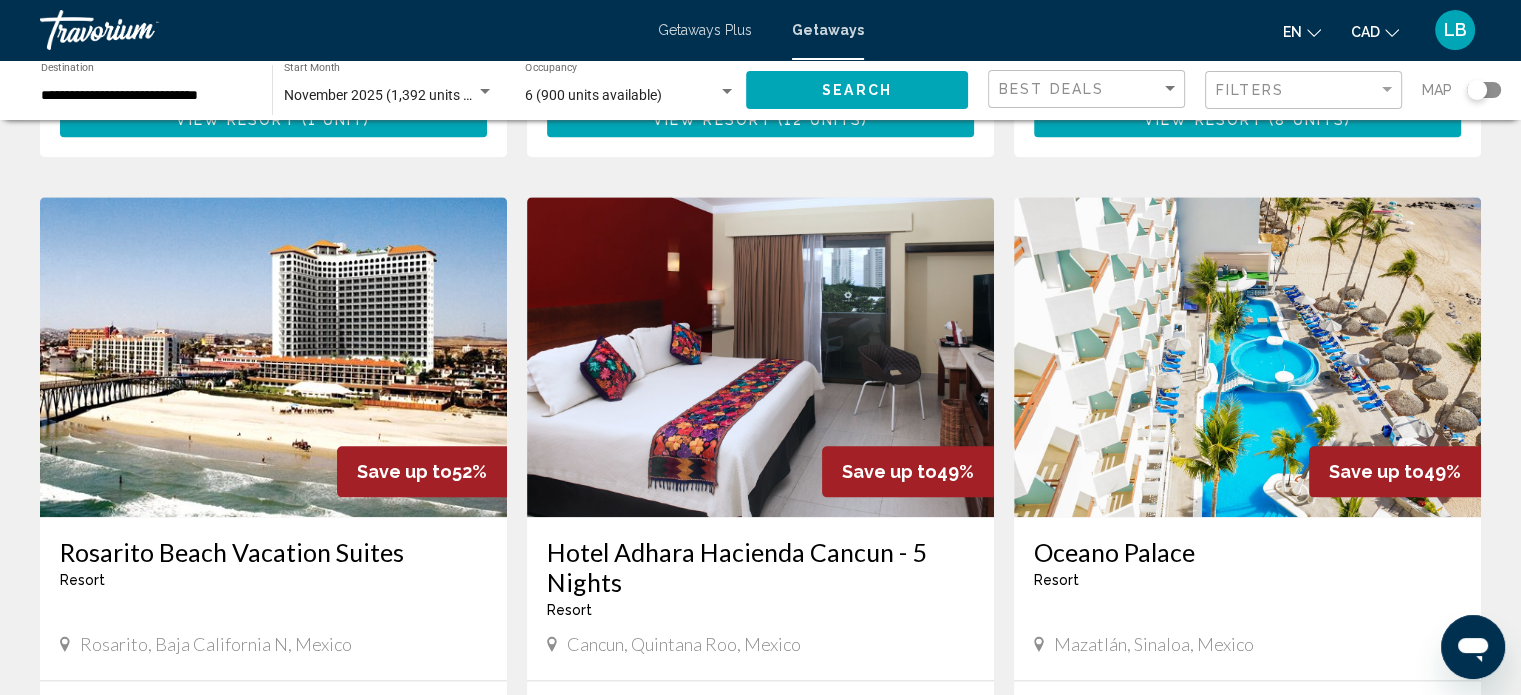 click at bounding box center [1247, 357] 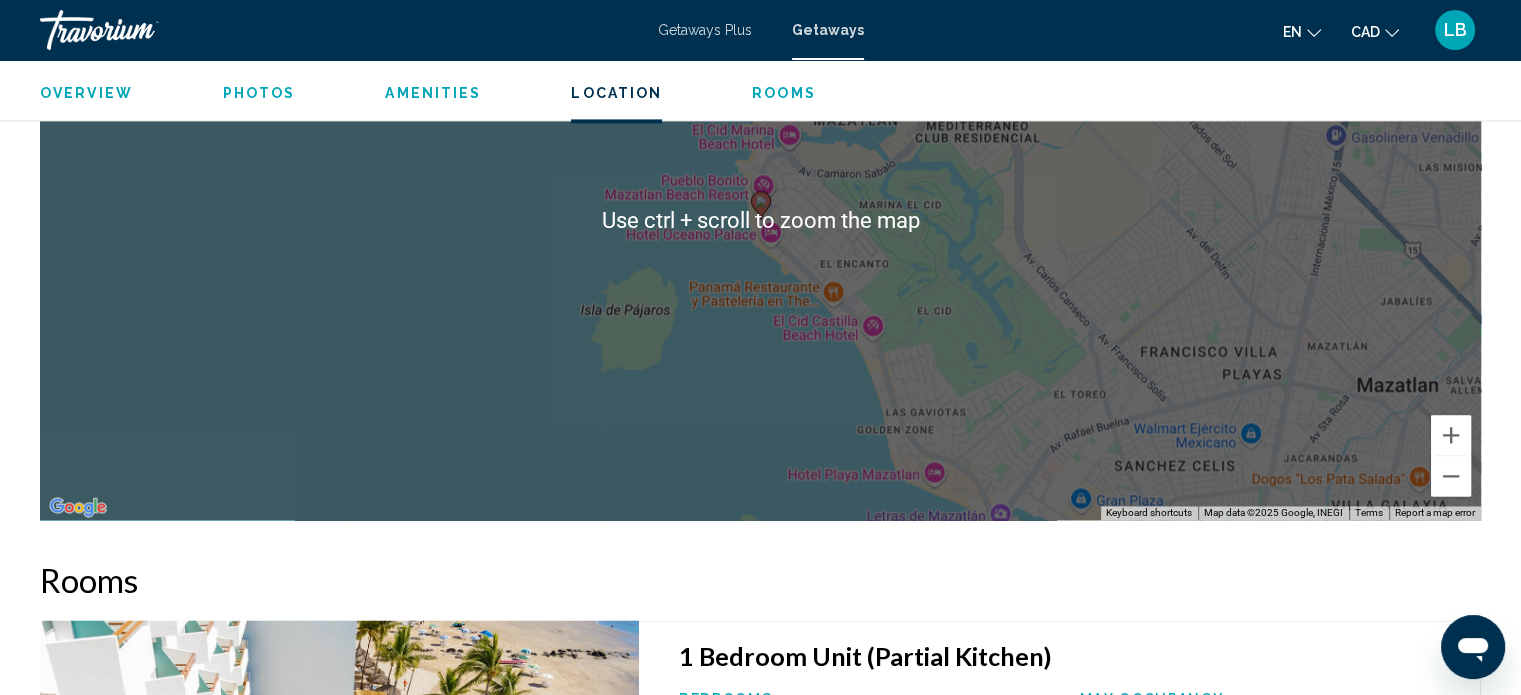 scroll, scrollTop: 2880, scrollLeft: 0, axis: vertical 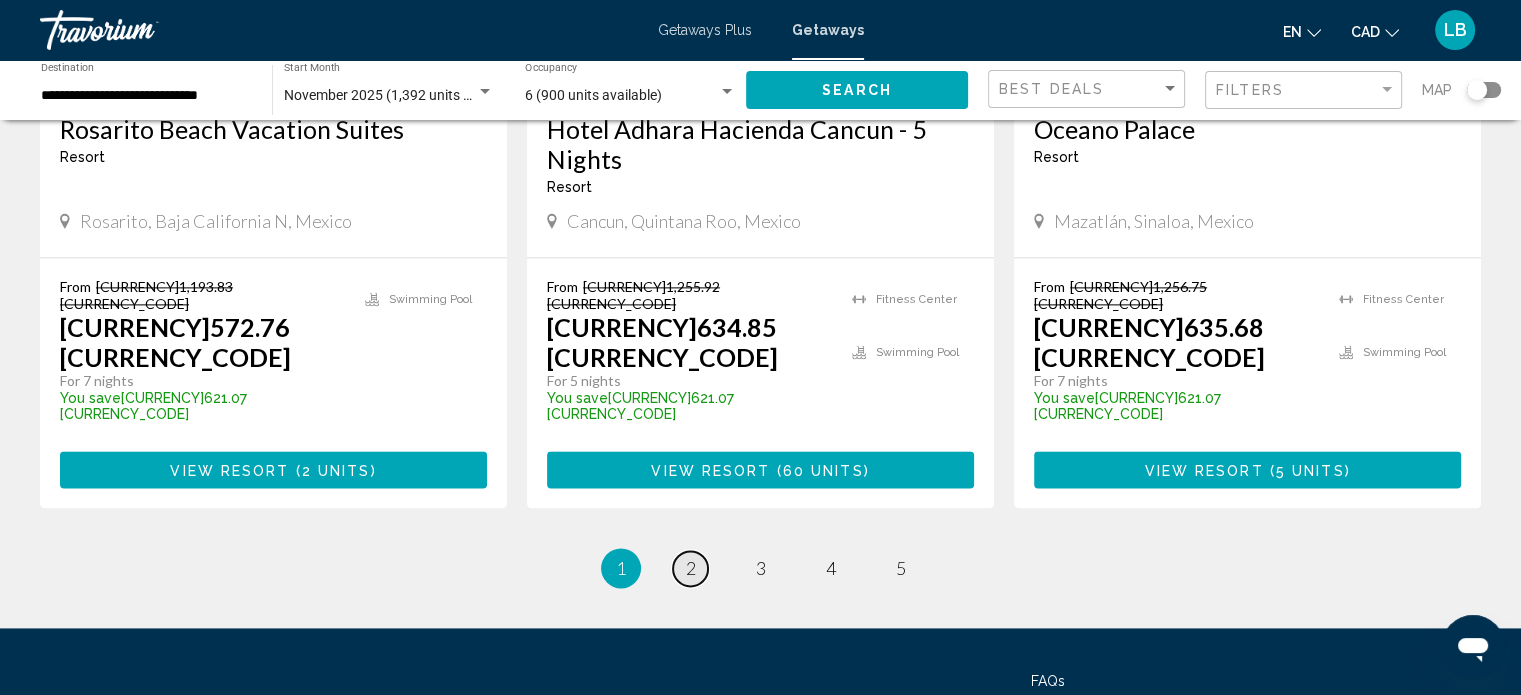 click on "page  2" at bounding box center [690, 568] 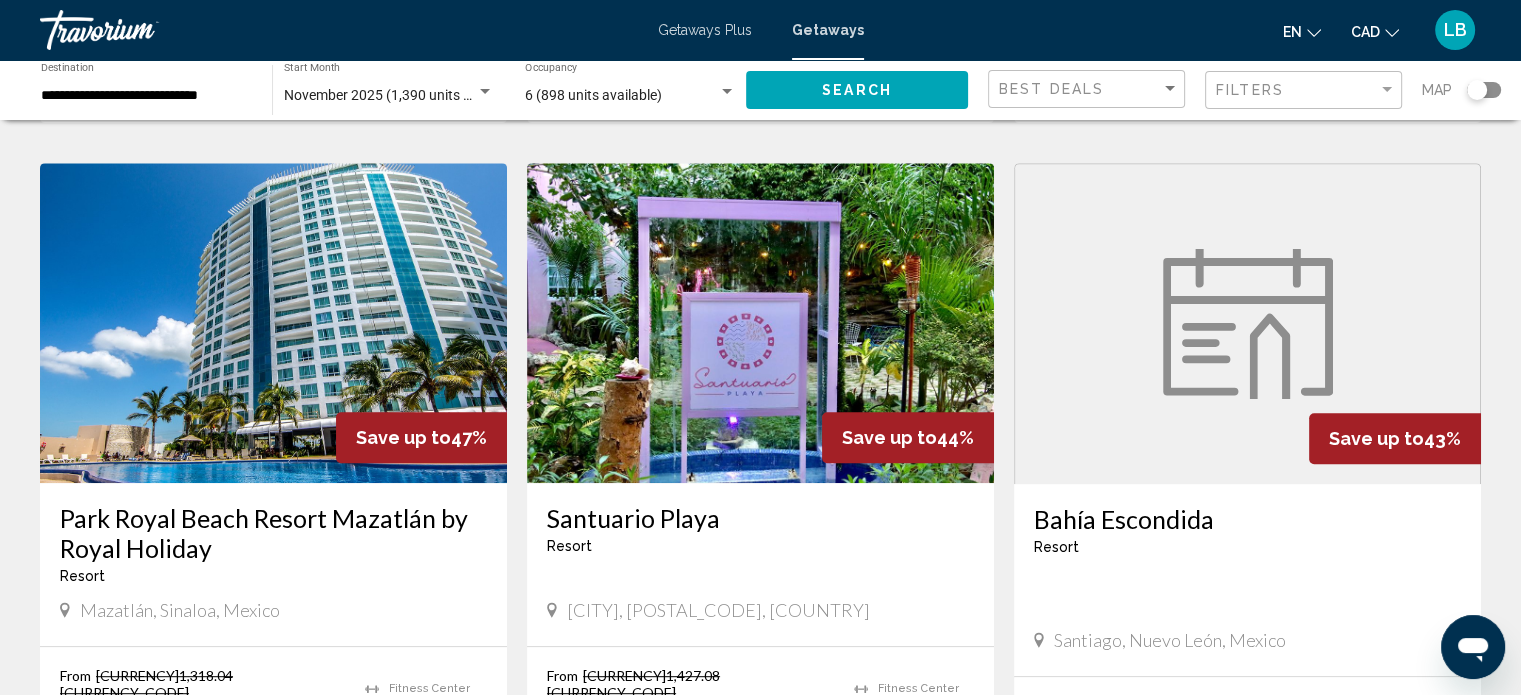 scroll, scrollTop: 800, scrollLeft: 0, axis: vertical 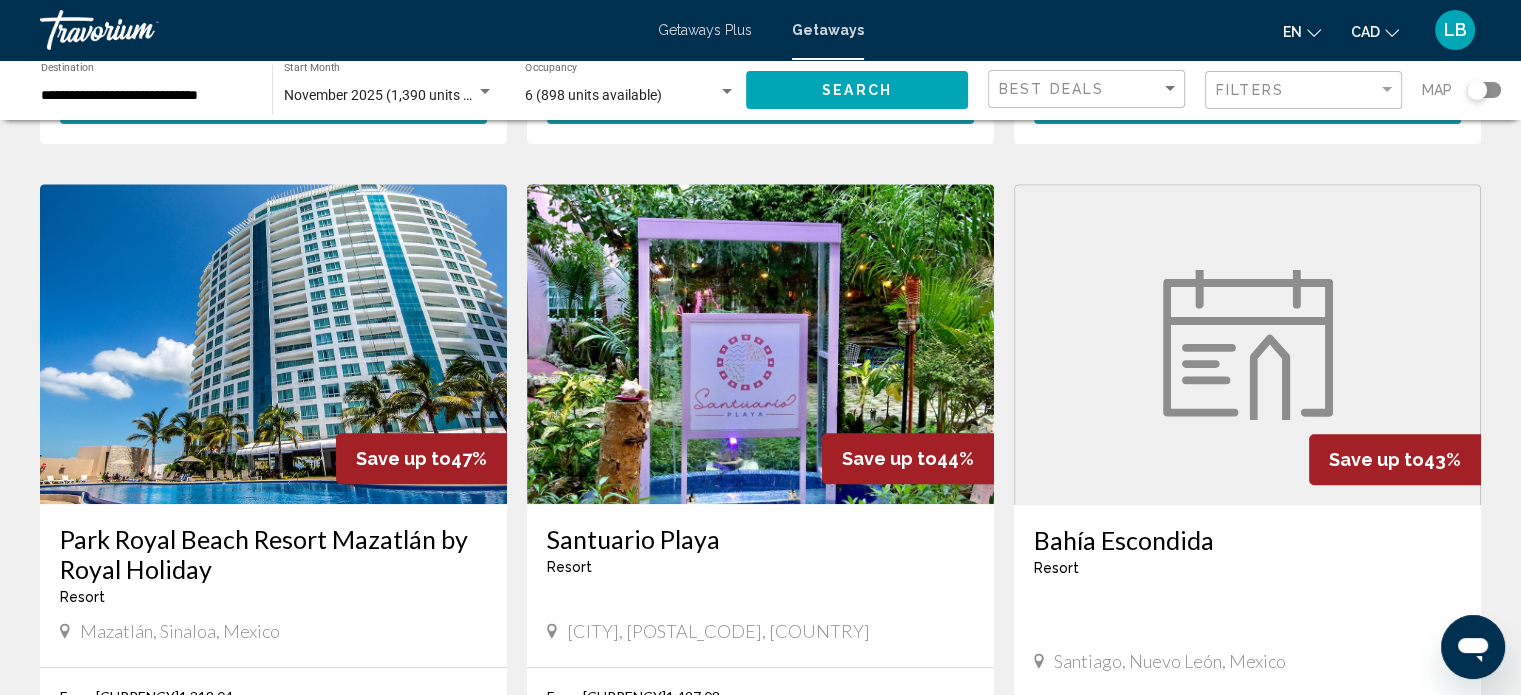 click at bounding box center (273, 344) 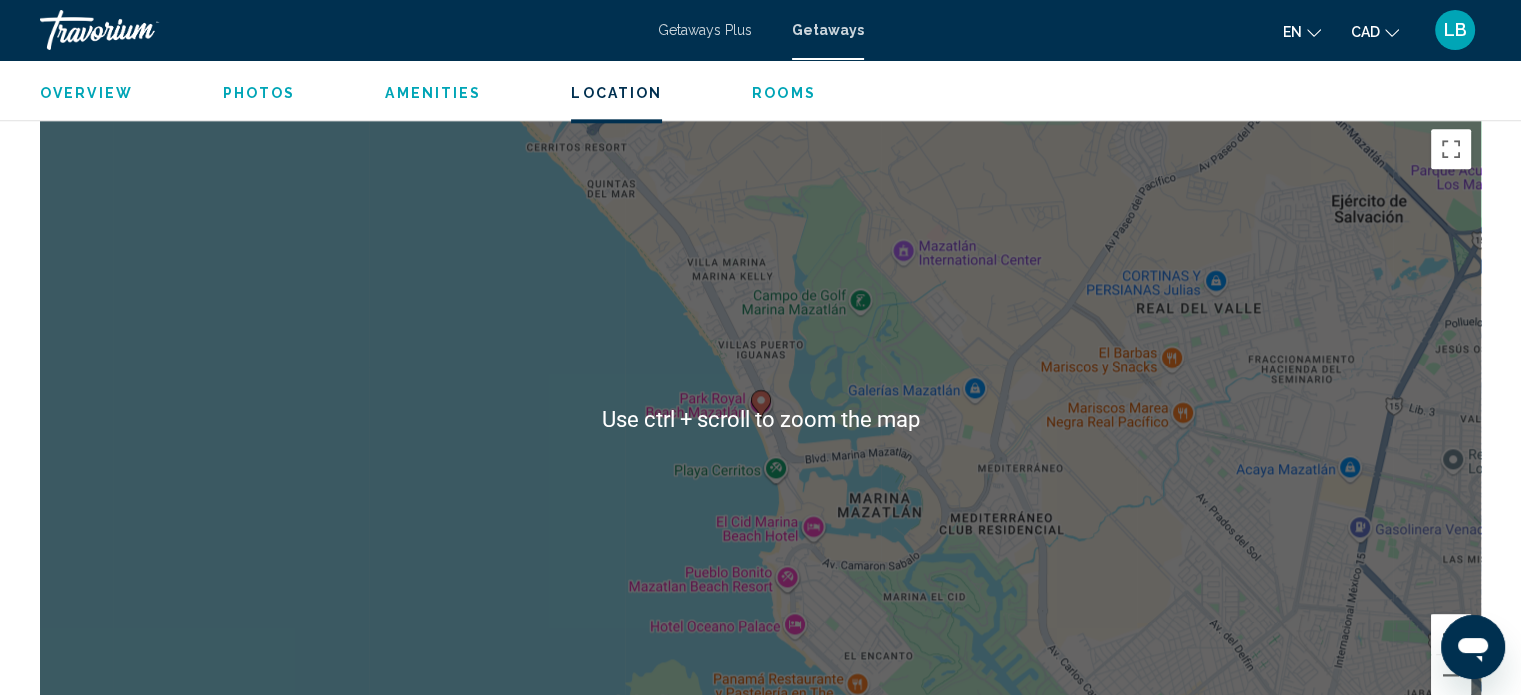 scroll, scrollTop: 1912, scrollLeft: 0, axis: vertical 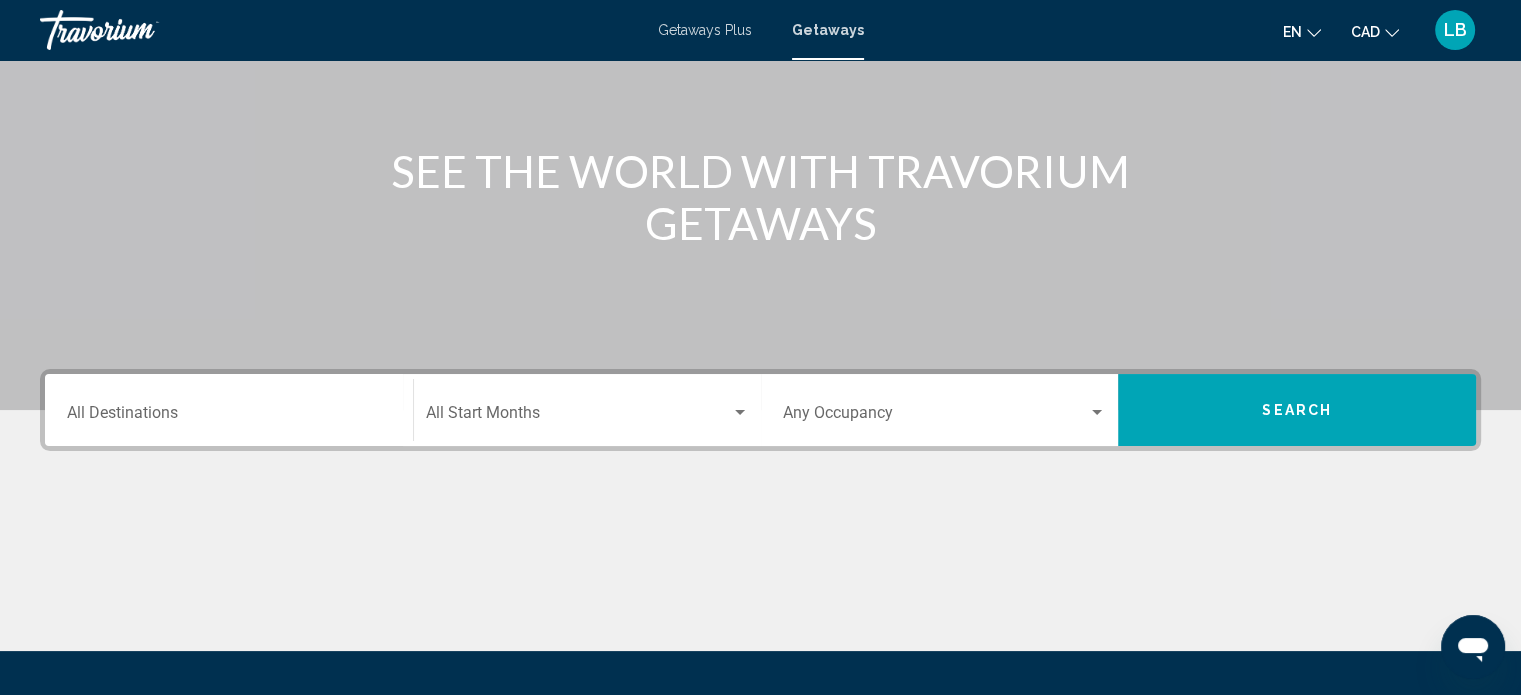 click on "Getaways Plus" at bounding box center (705, 30) 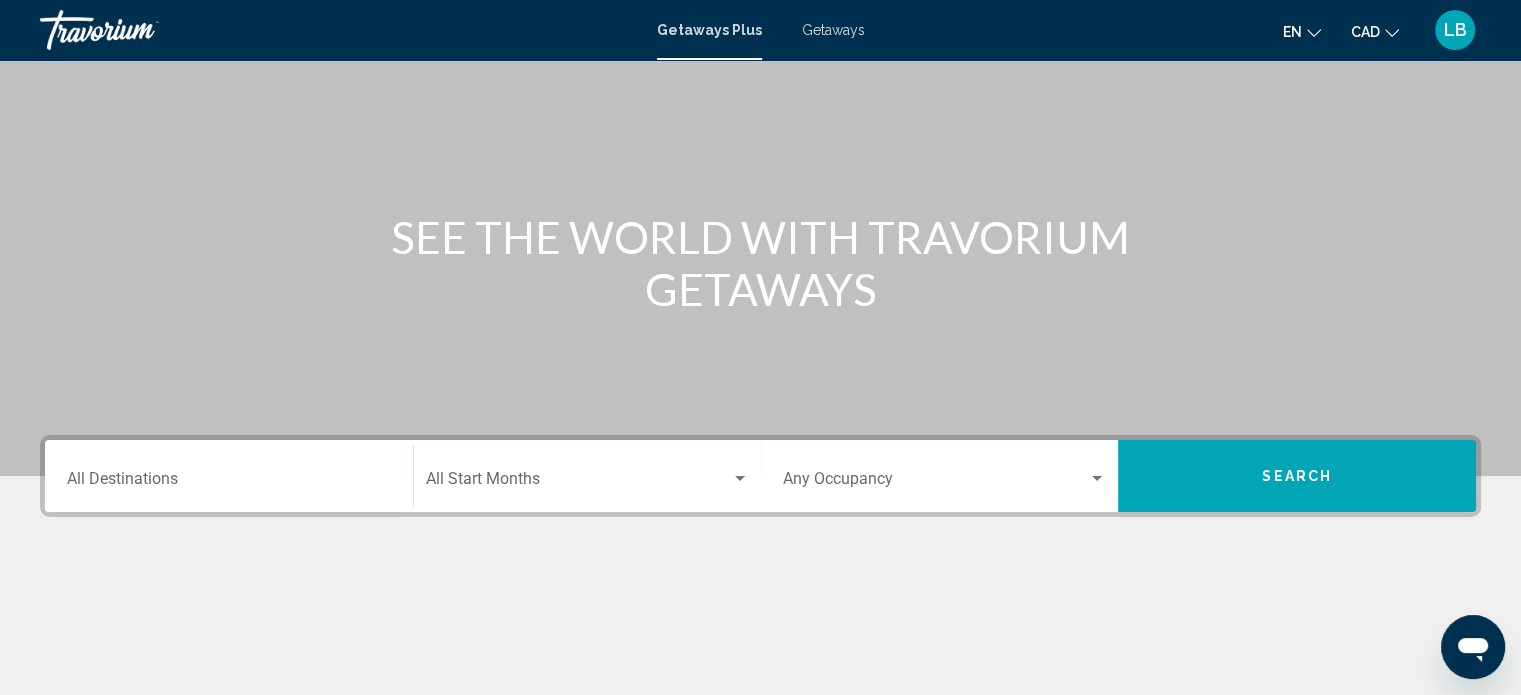 scroll, scrollTop: 90, scrollLeft: 0, axis: vertical 